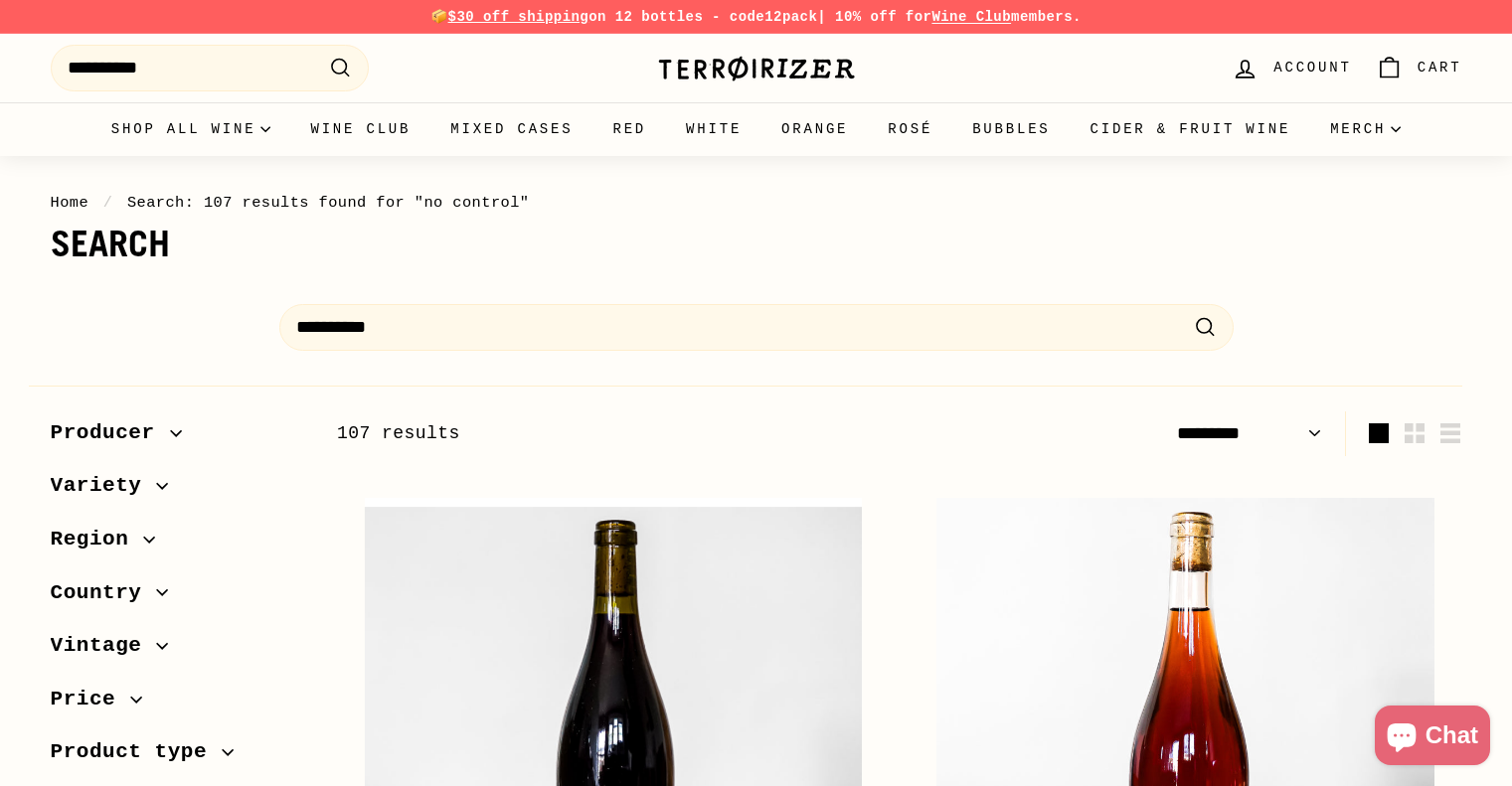 select on "*********" 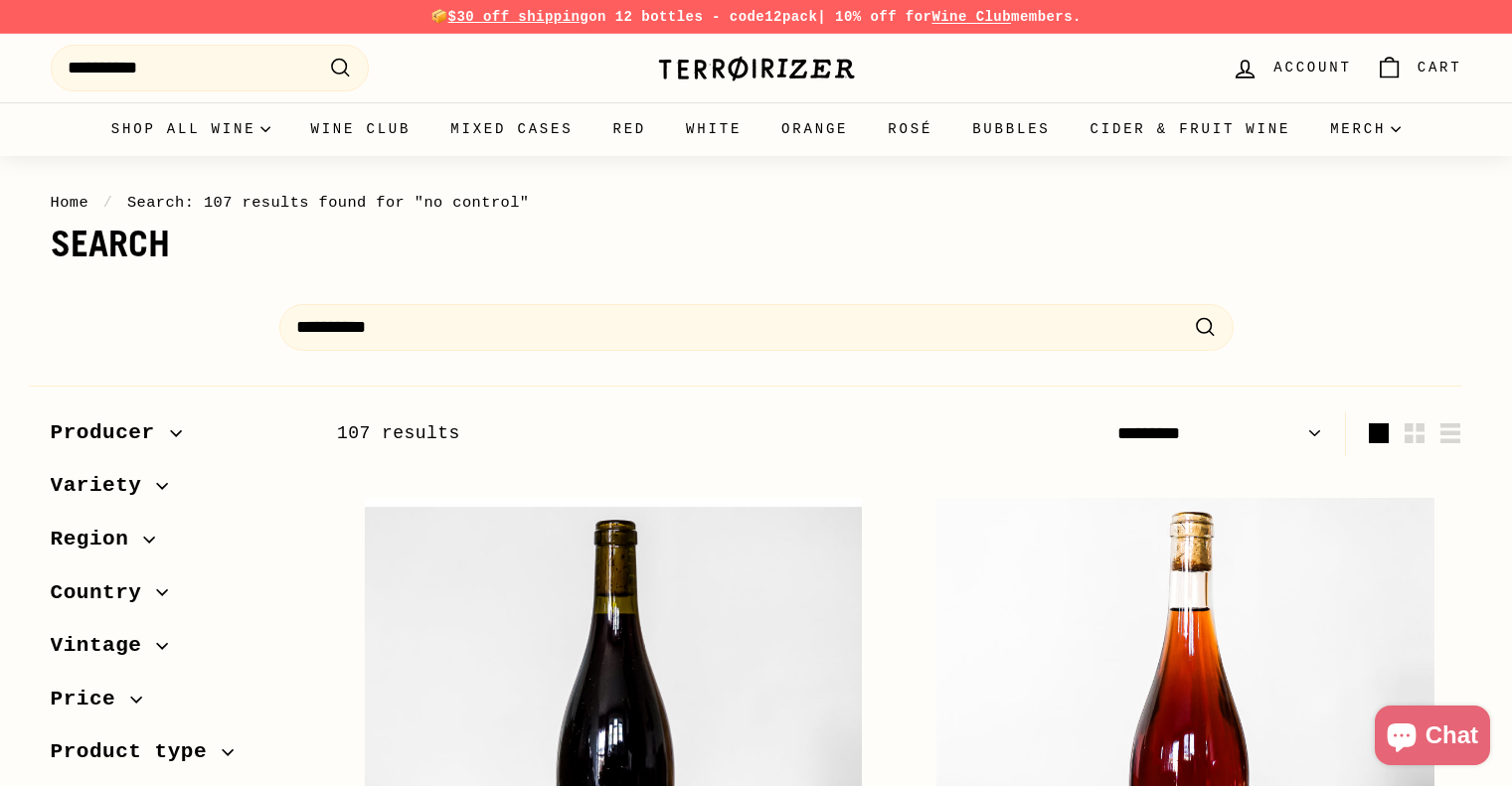 scroll, scrollTop: 0, scrollLeft: 0, axis: both 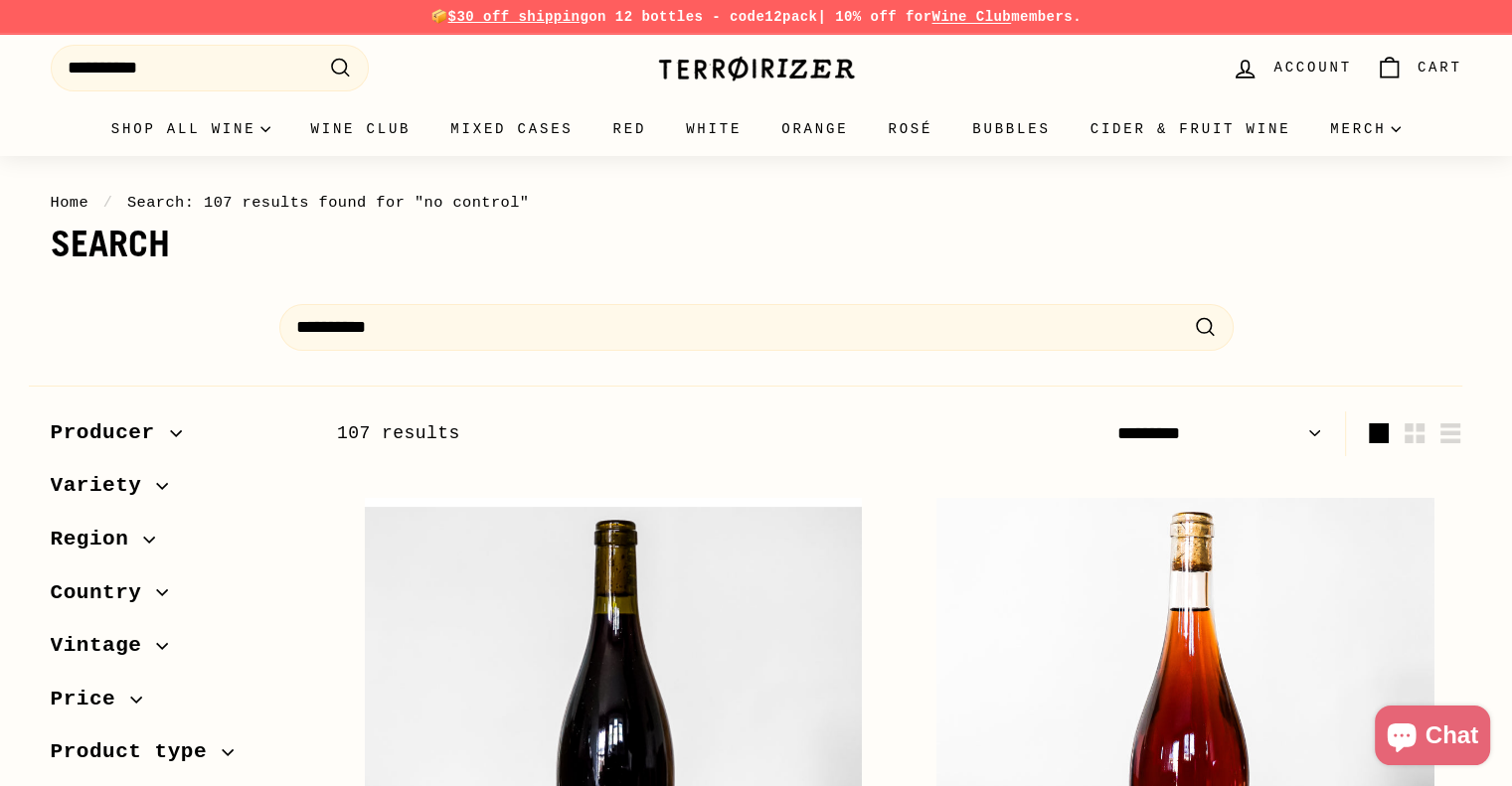 click on "**********" at bounding box center [756, 68] 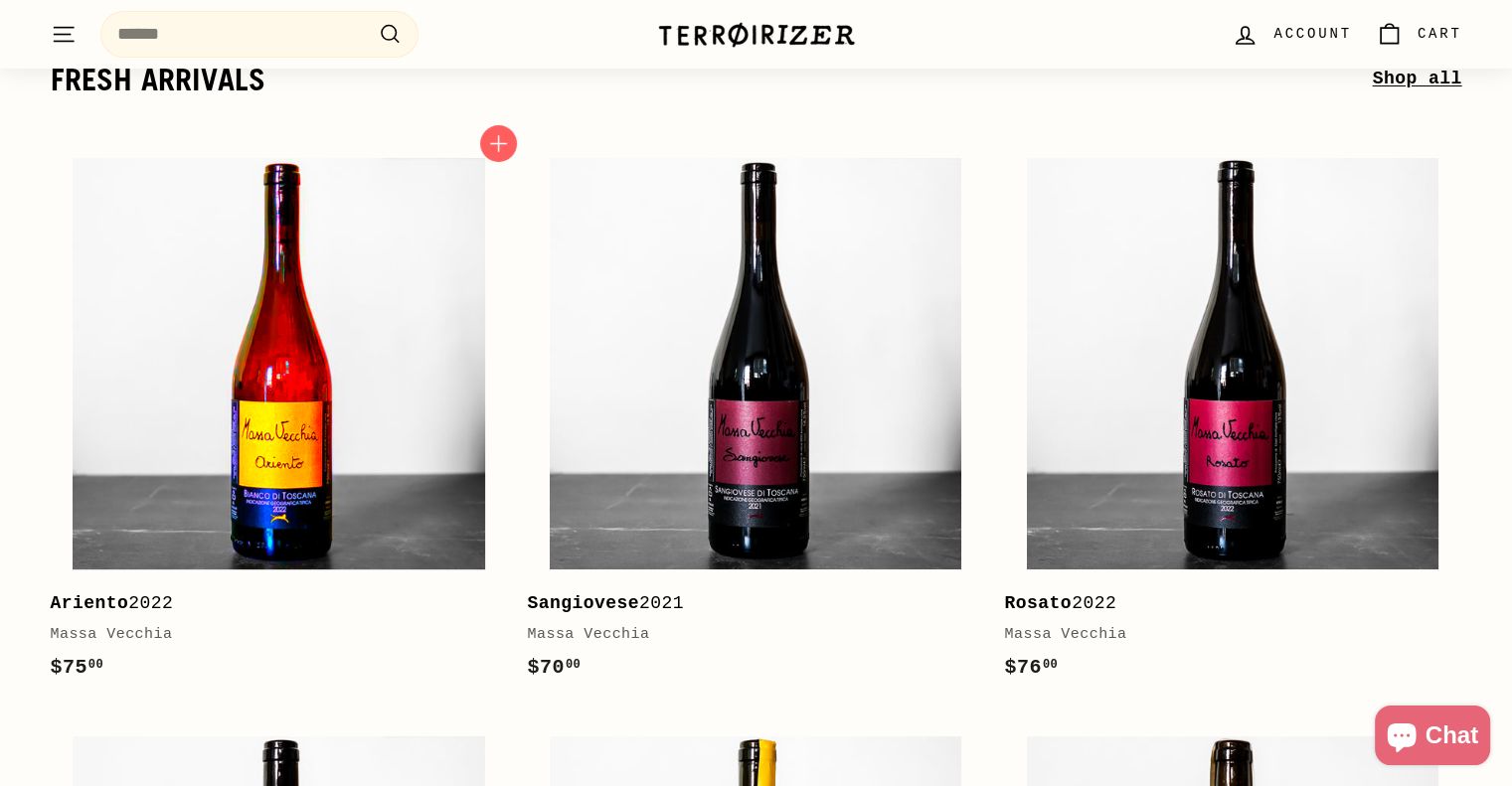scroll, scrollTop: 0, scrollLeft: 0, axis: both 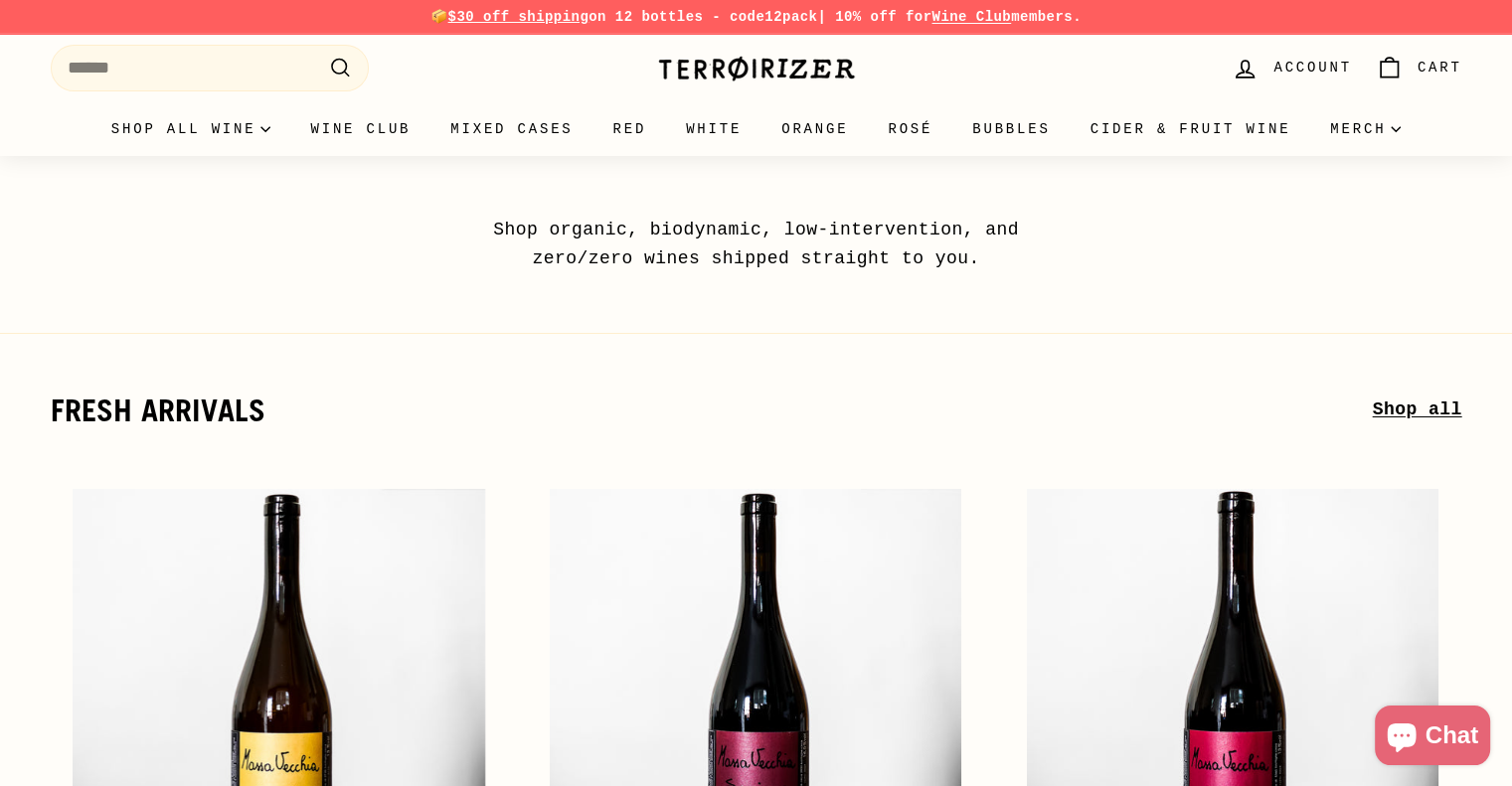 click on "Shop all" at bounding box center [1417, 409] 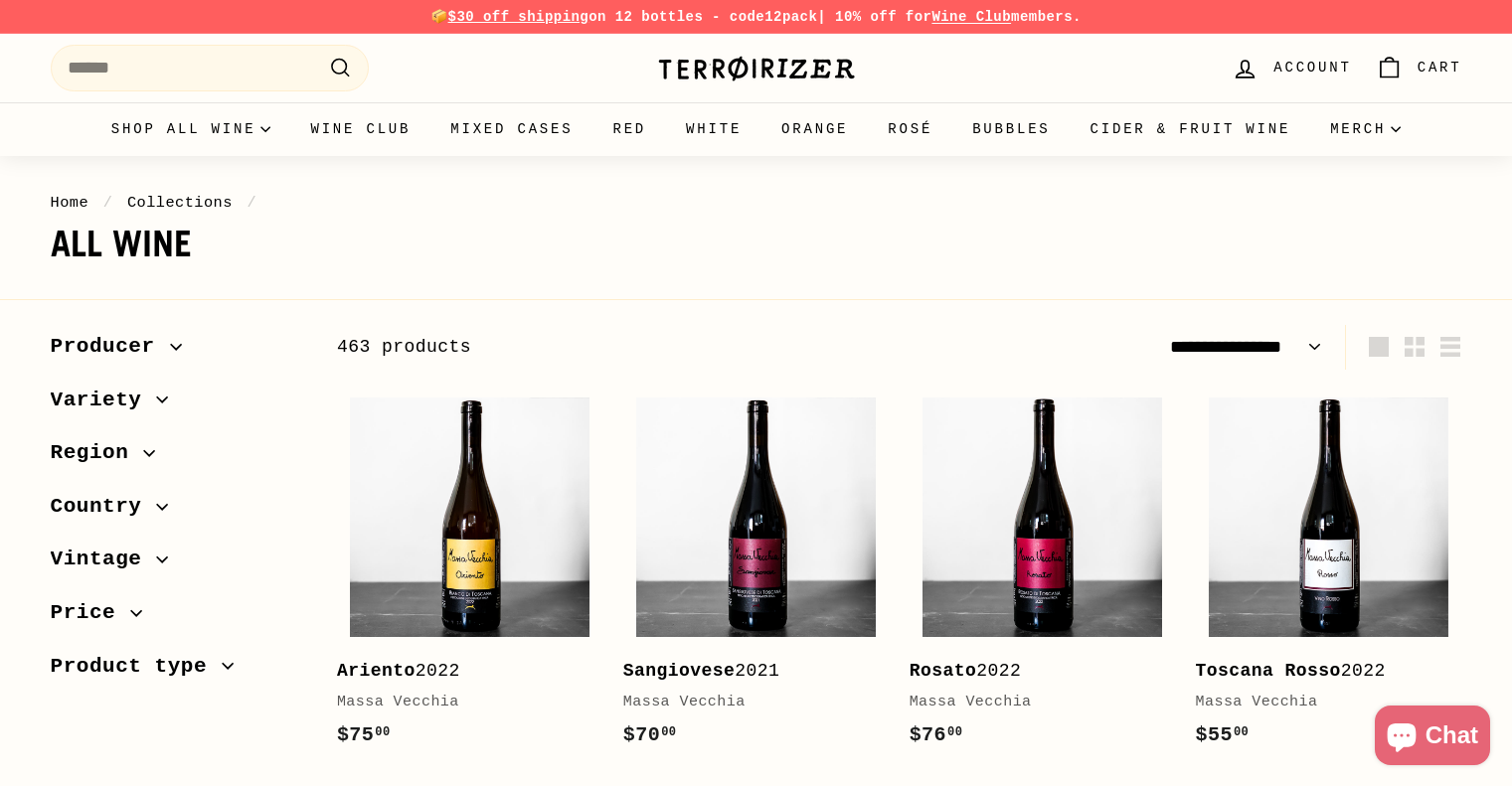 select on "**********" 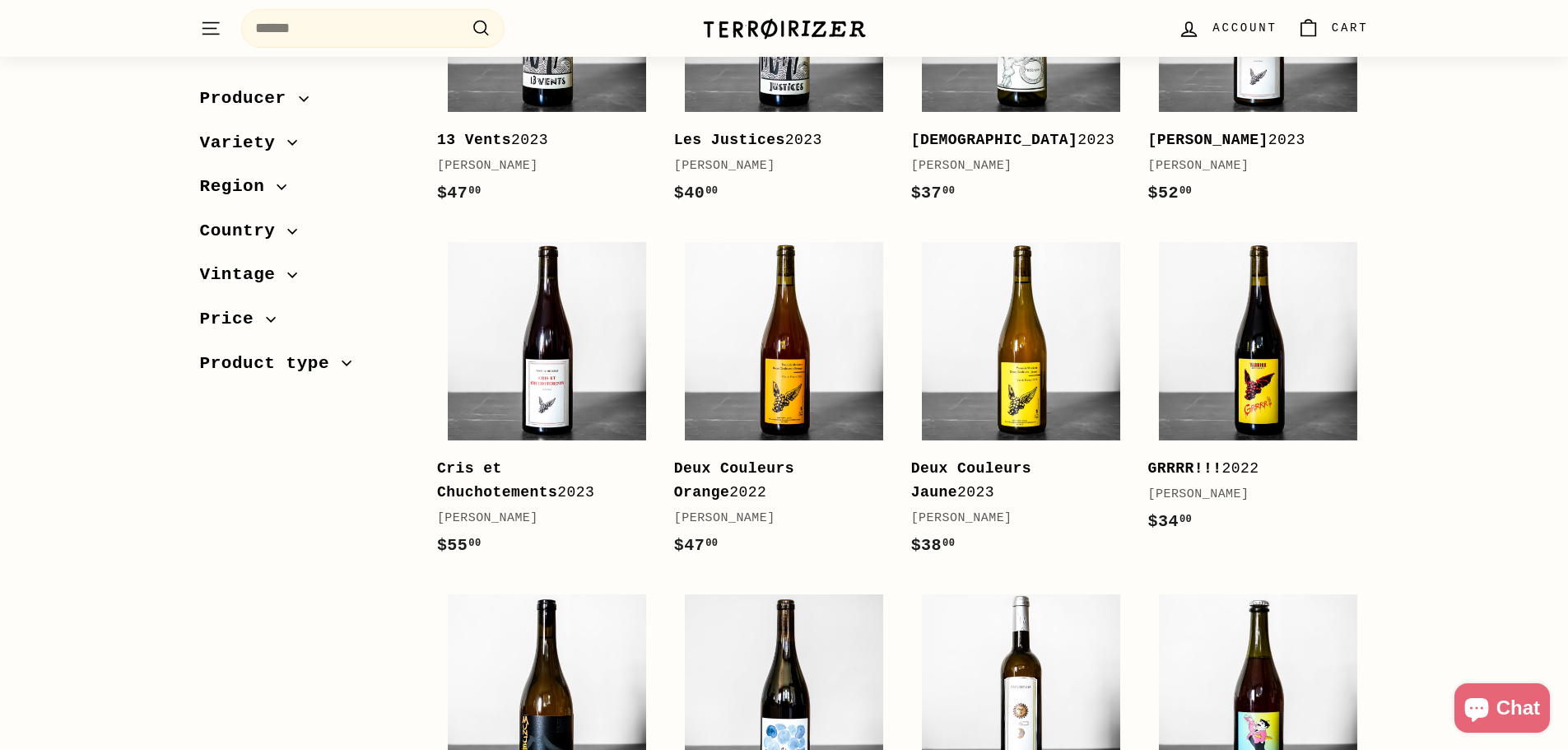 scroll, scrollTop: 1372, scrollLeft: 0, axis: vertical 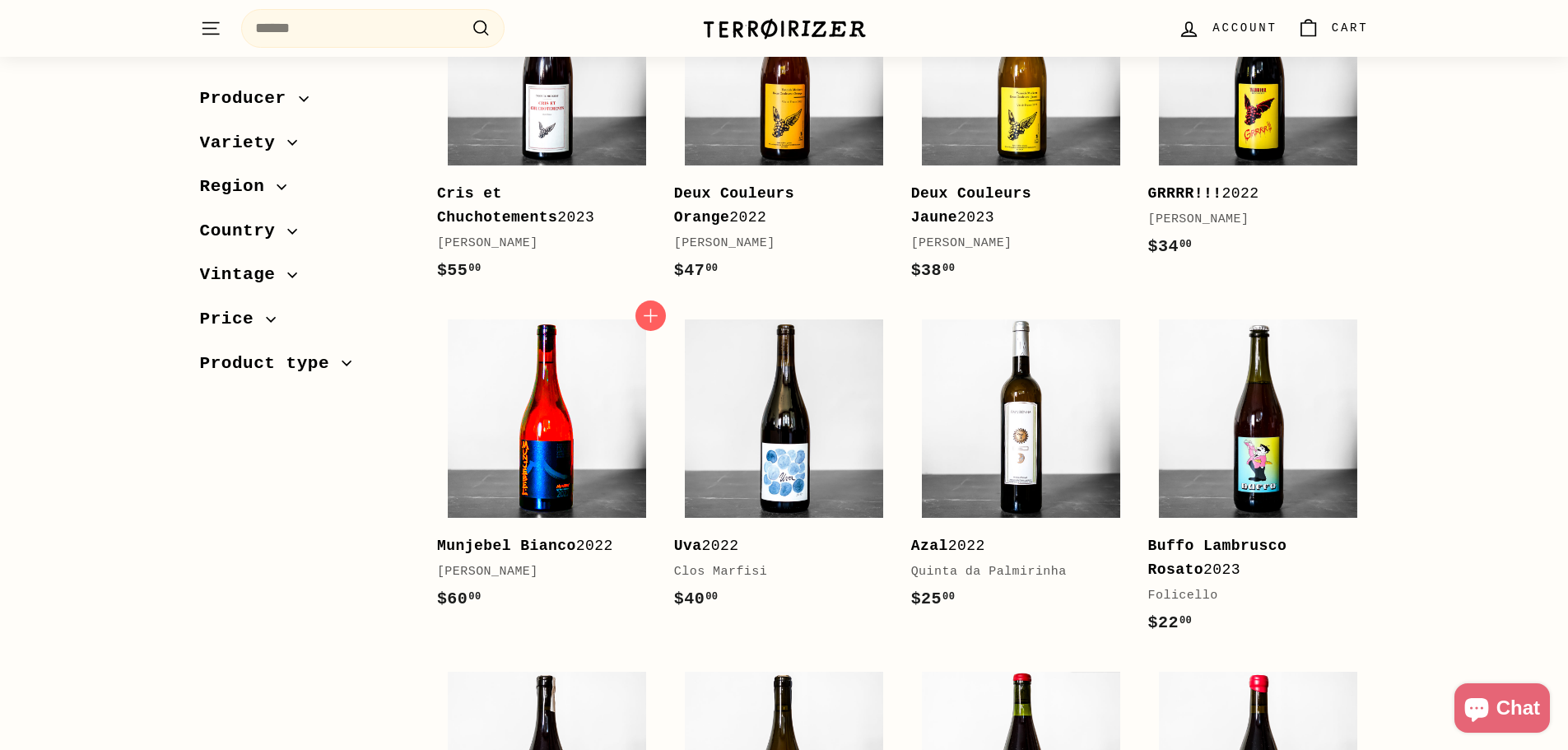 click at bounding box center (547, 418) 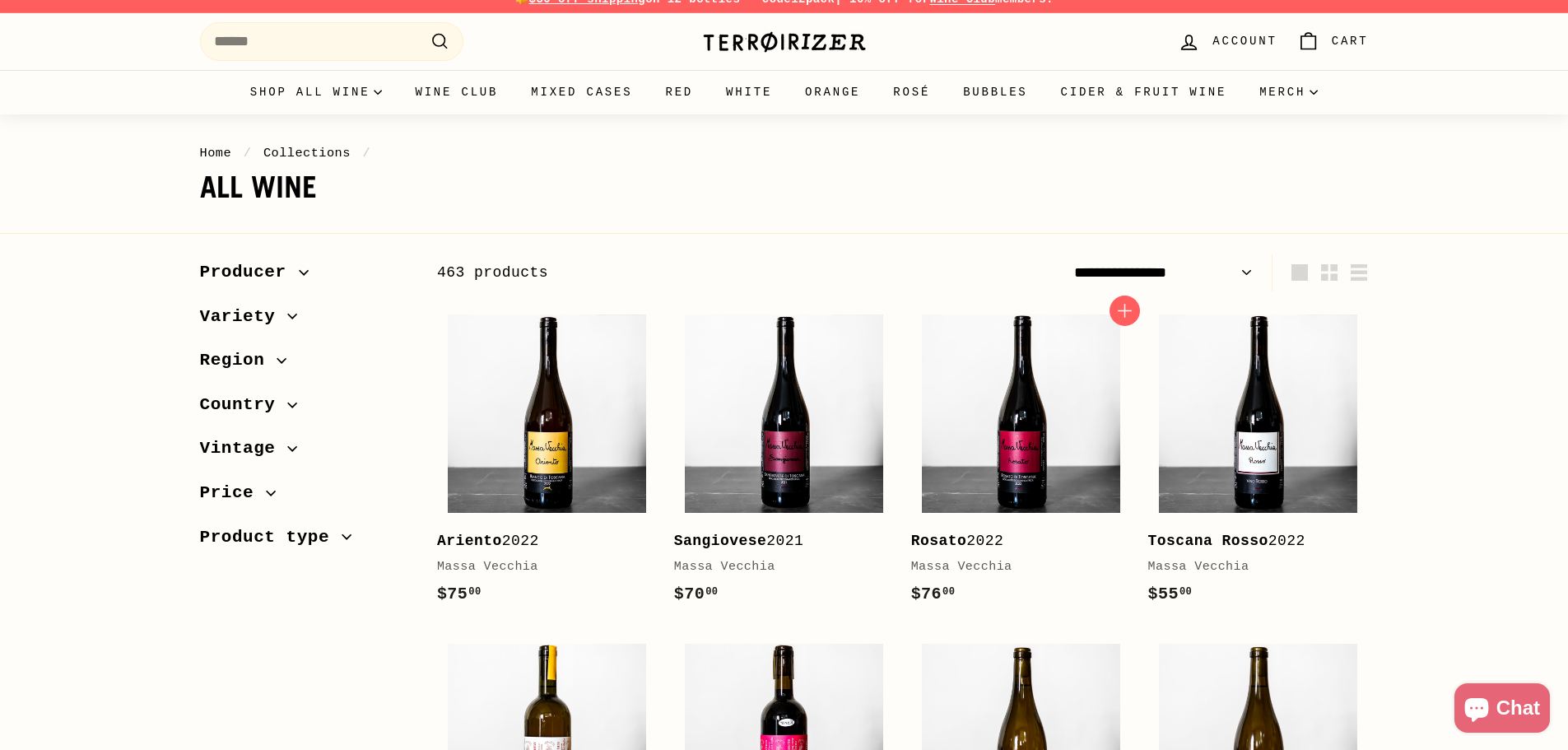 scroll, scrollTop: 0, scrollLeft: 0, axis: both 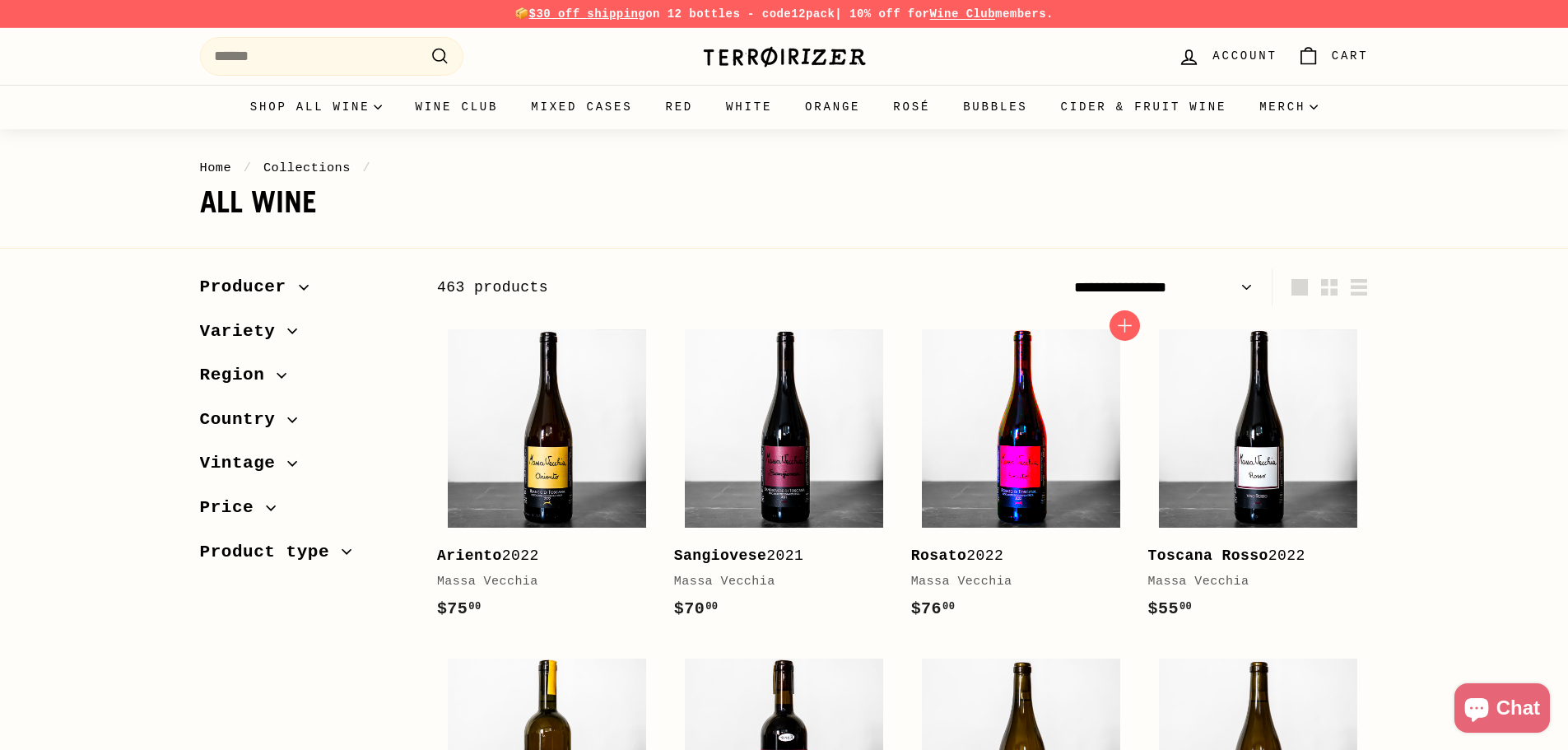 click at bounding box center [1021, 428] 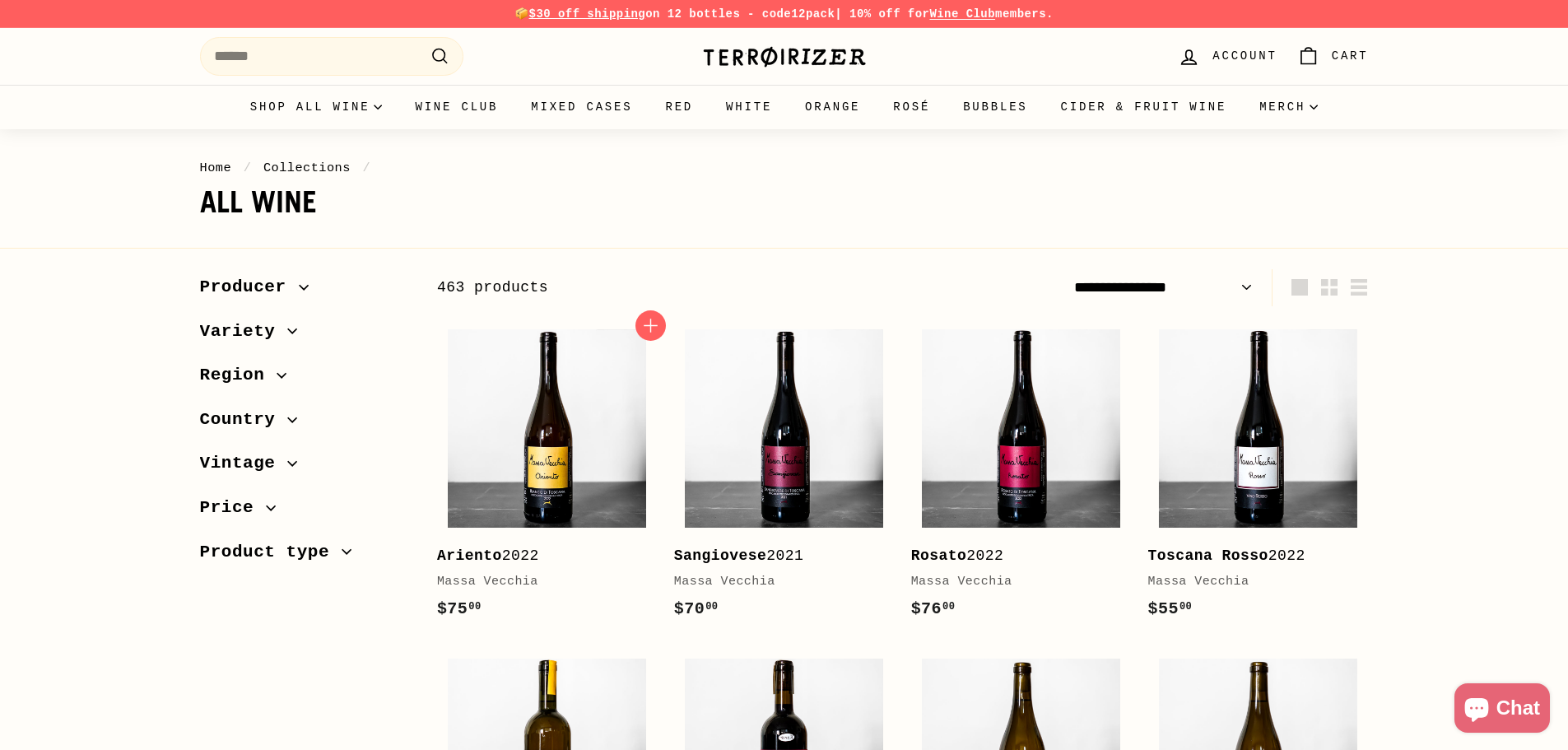 click on "Ariento  2022 Massa Vecchia
$75 00
$75.00" at bounding box center (547, 478) 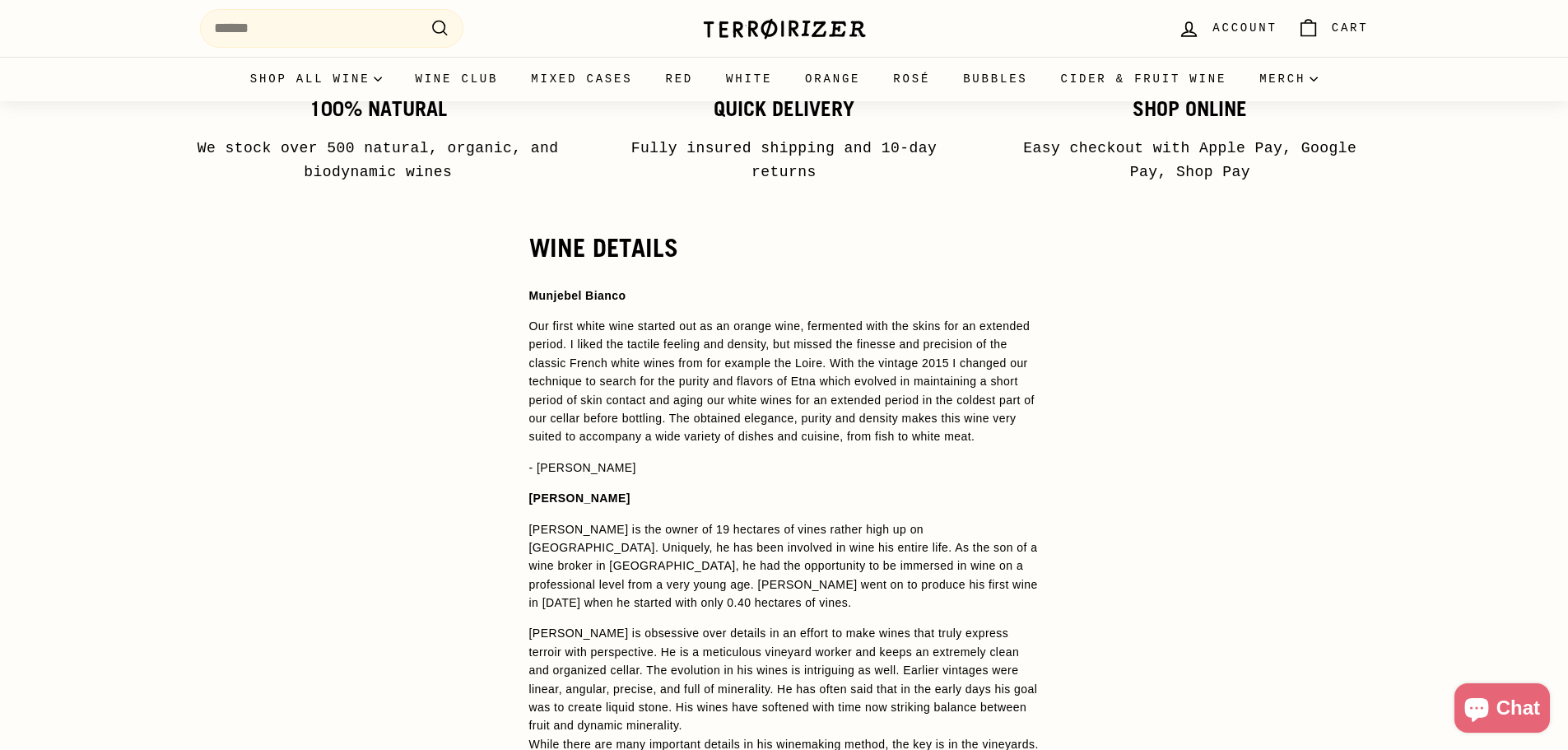 scroll, scrollTop: 0, scrollLeft: 0, axis: both 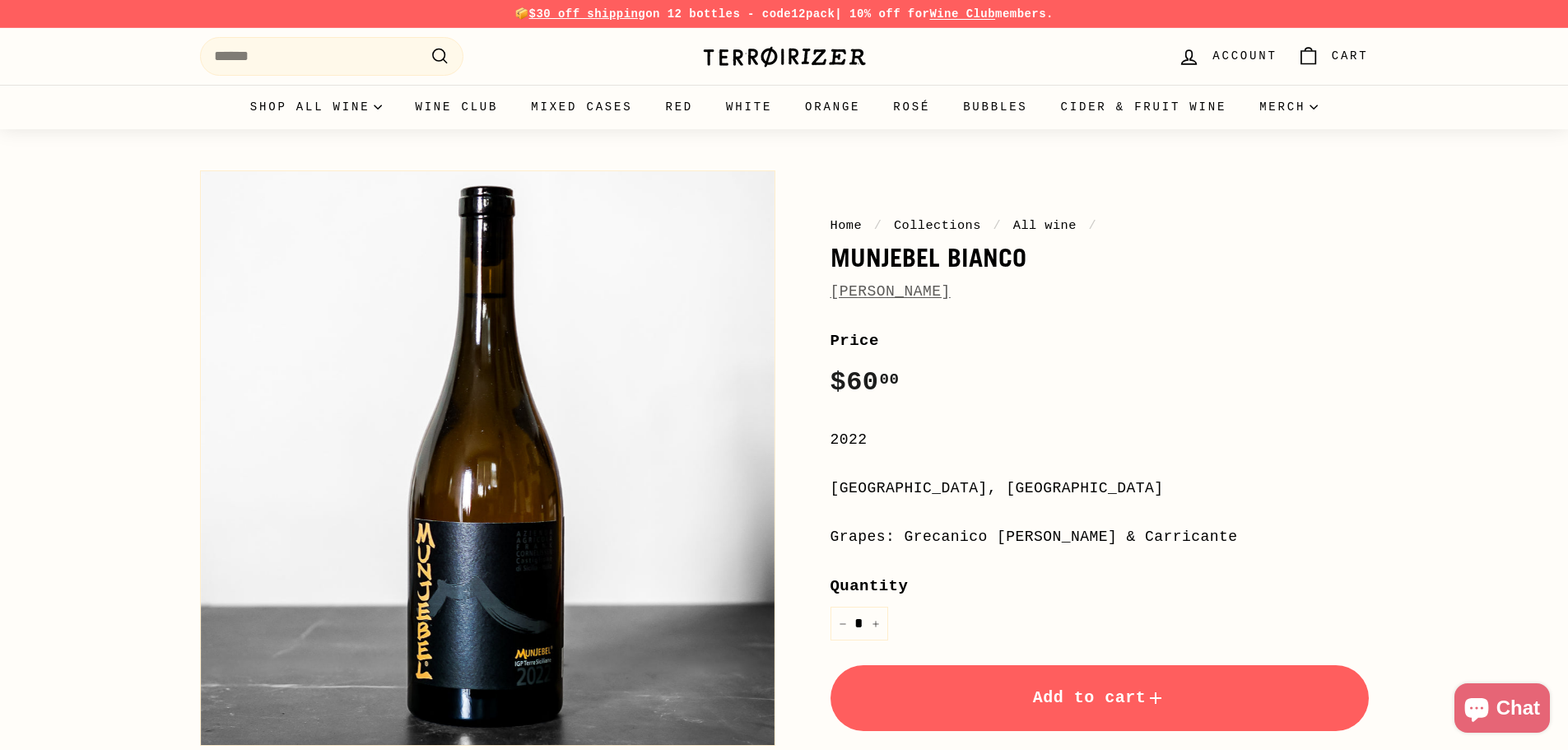 drag, startPoint x: 996, startPoint y: 581, endPoint x: 989, endPoint y: 571, distance: 12.206556 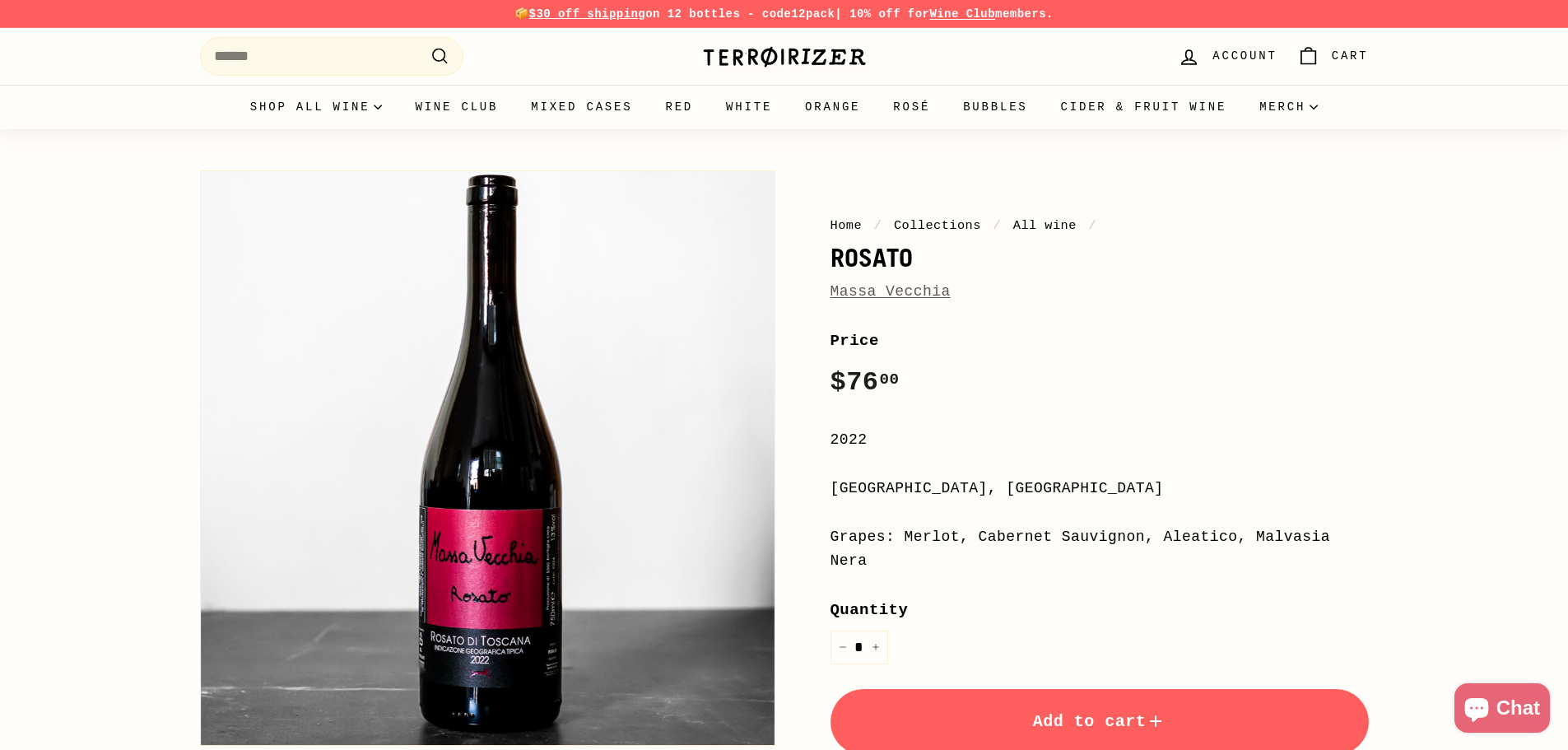 scroll, scrollTop: 0, scrollLeft: 0, axis: both 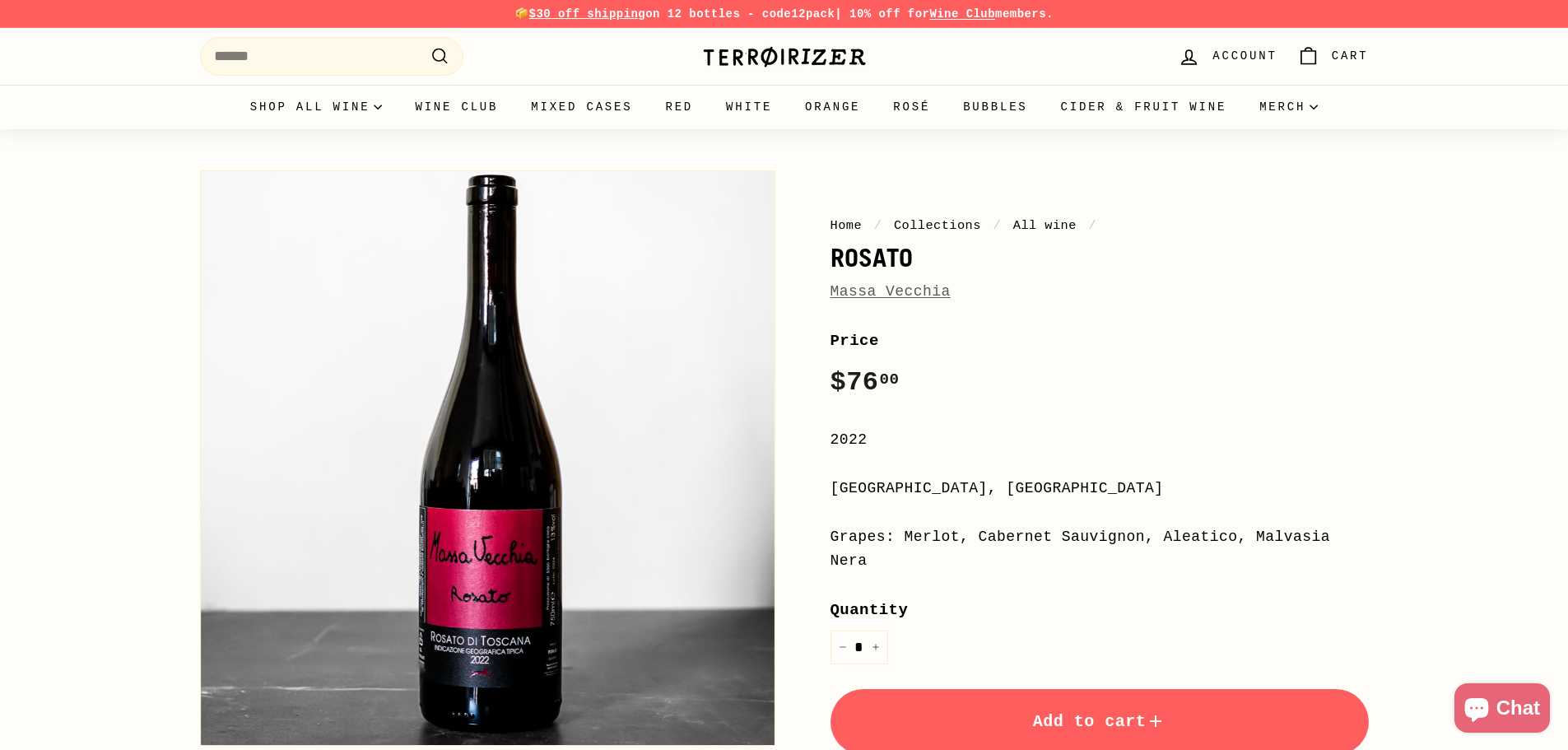 click on "Add to cart" at bounding box center (1100, 722) 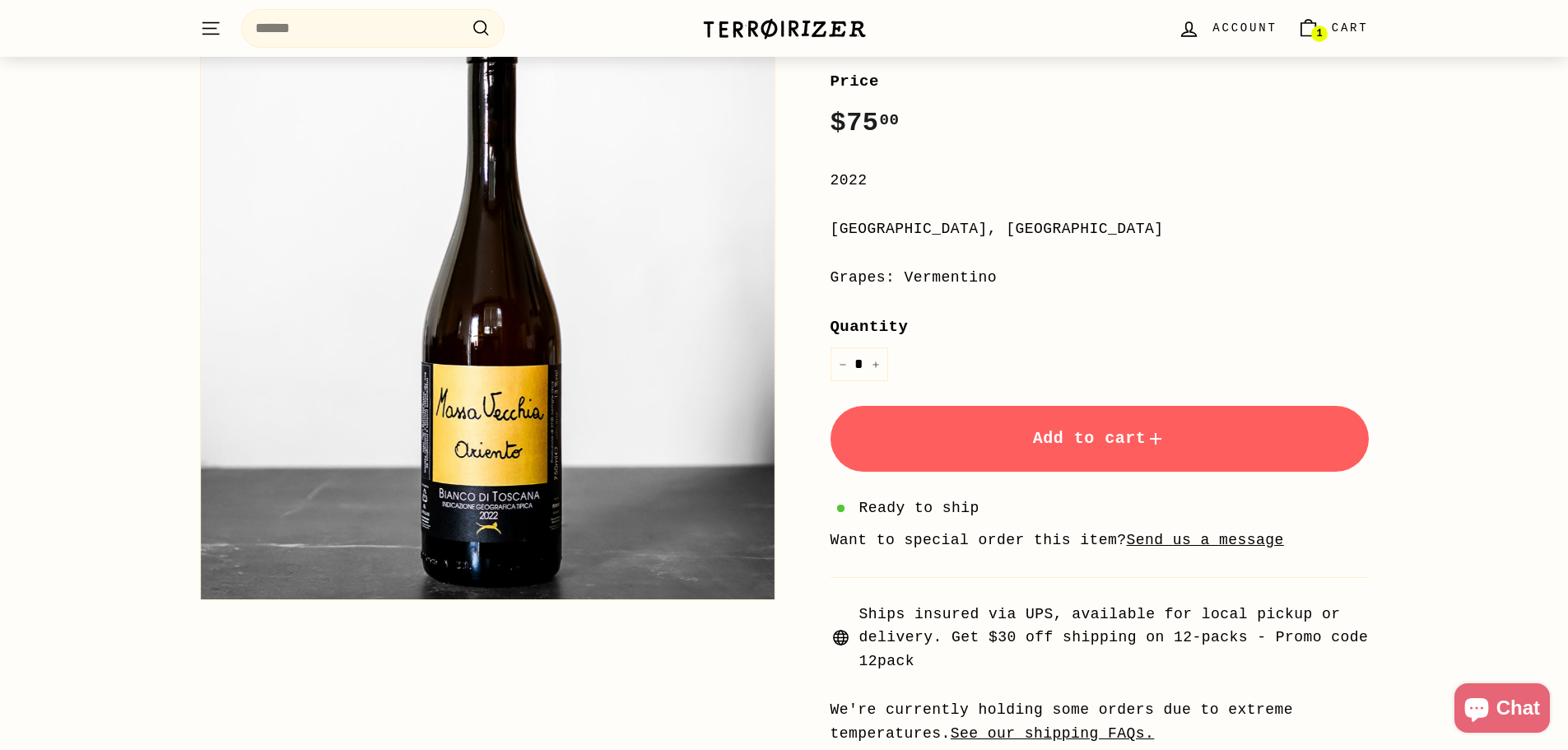 scroll, scrollTop: 274, scrollLeft: 0, axis: vertical 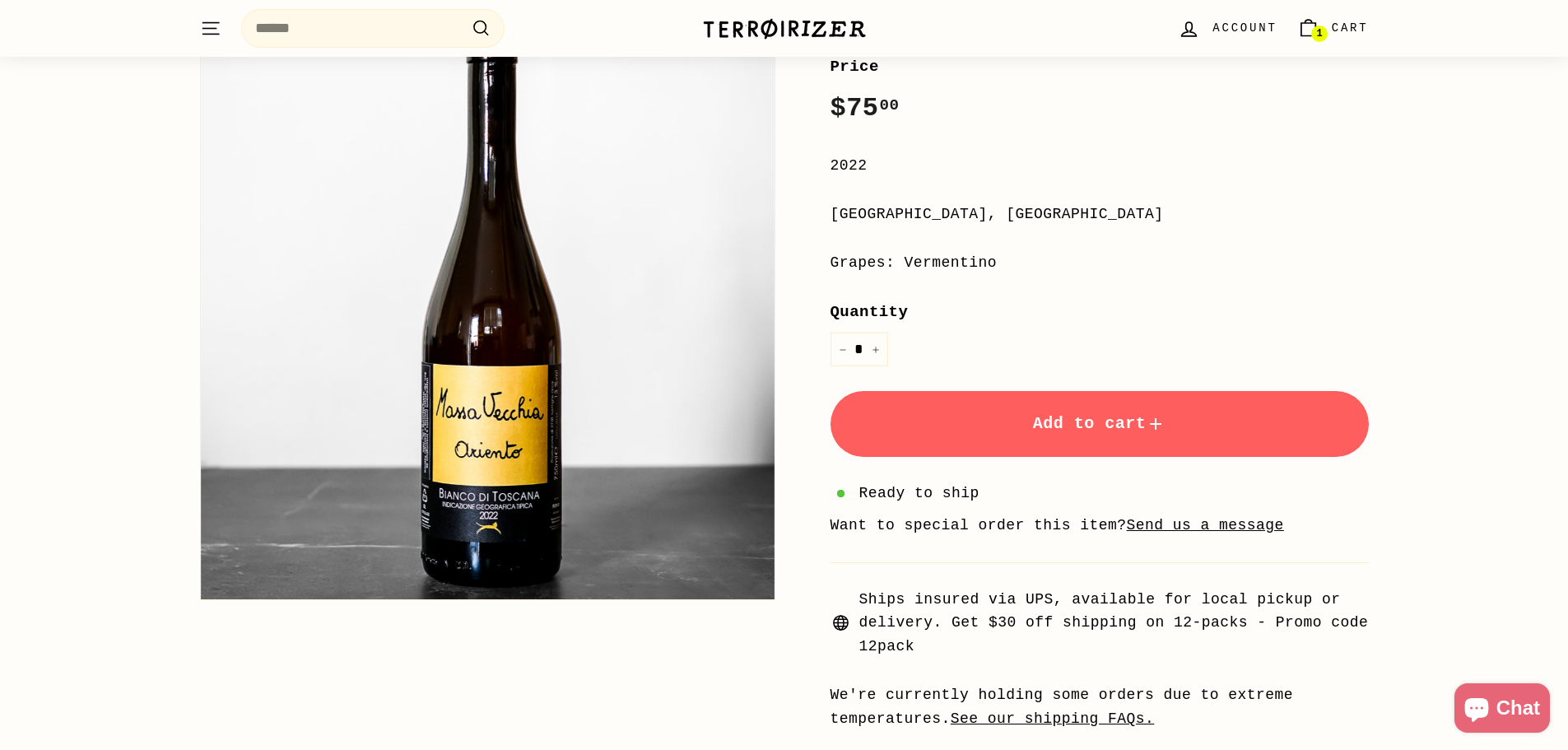 click on "Add to cart" at bounding box center (1100, 424) 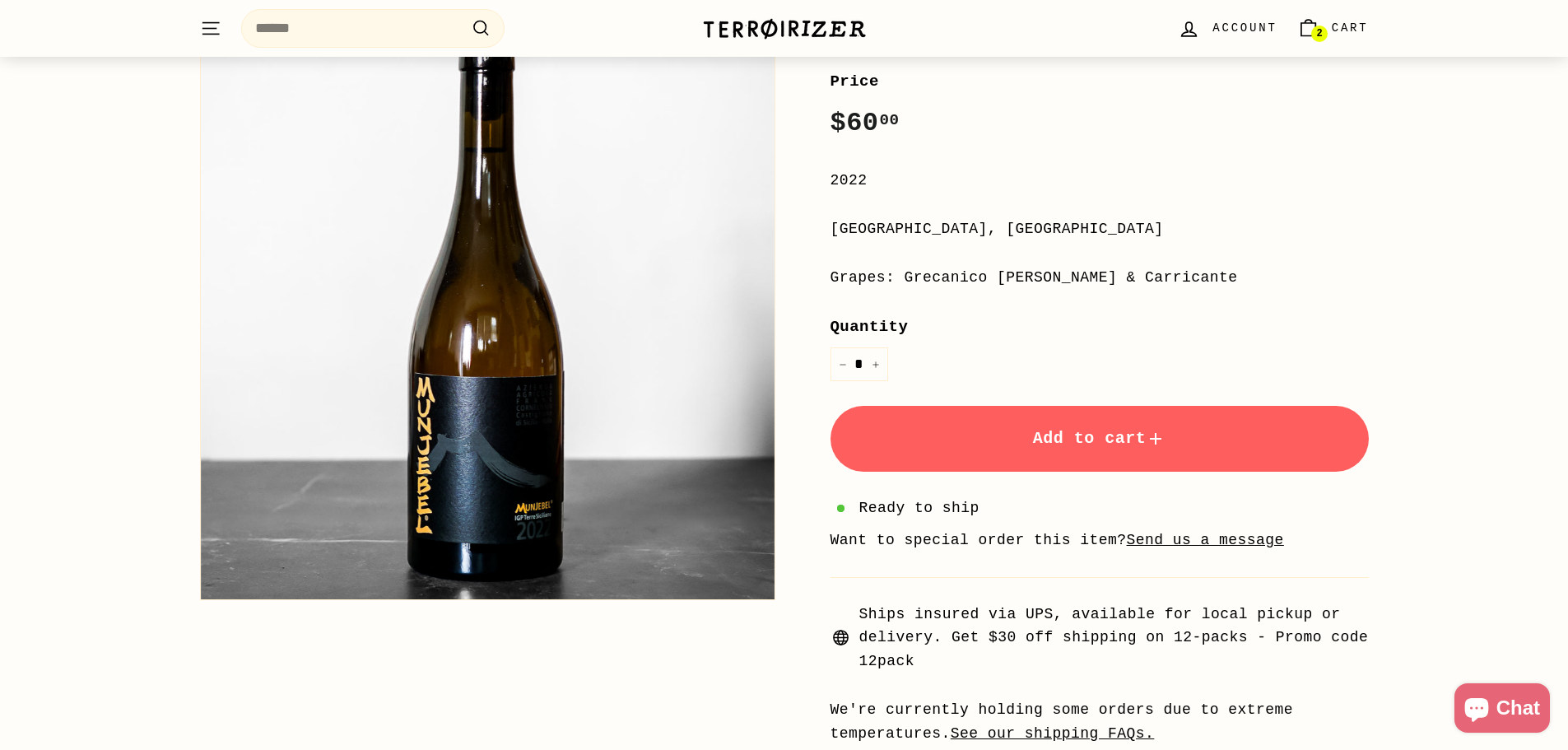 scroll, scrollTop: 274, scrollLeft: 0, axis: vertical 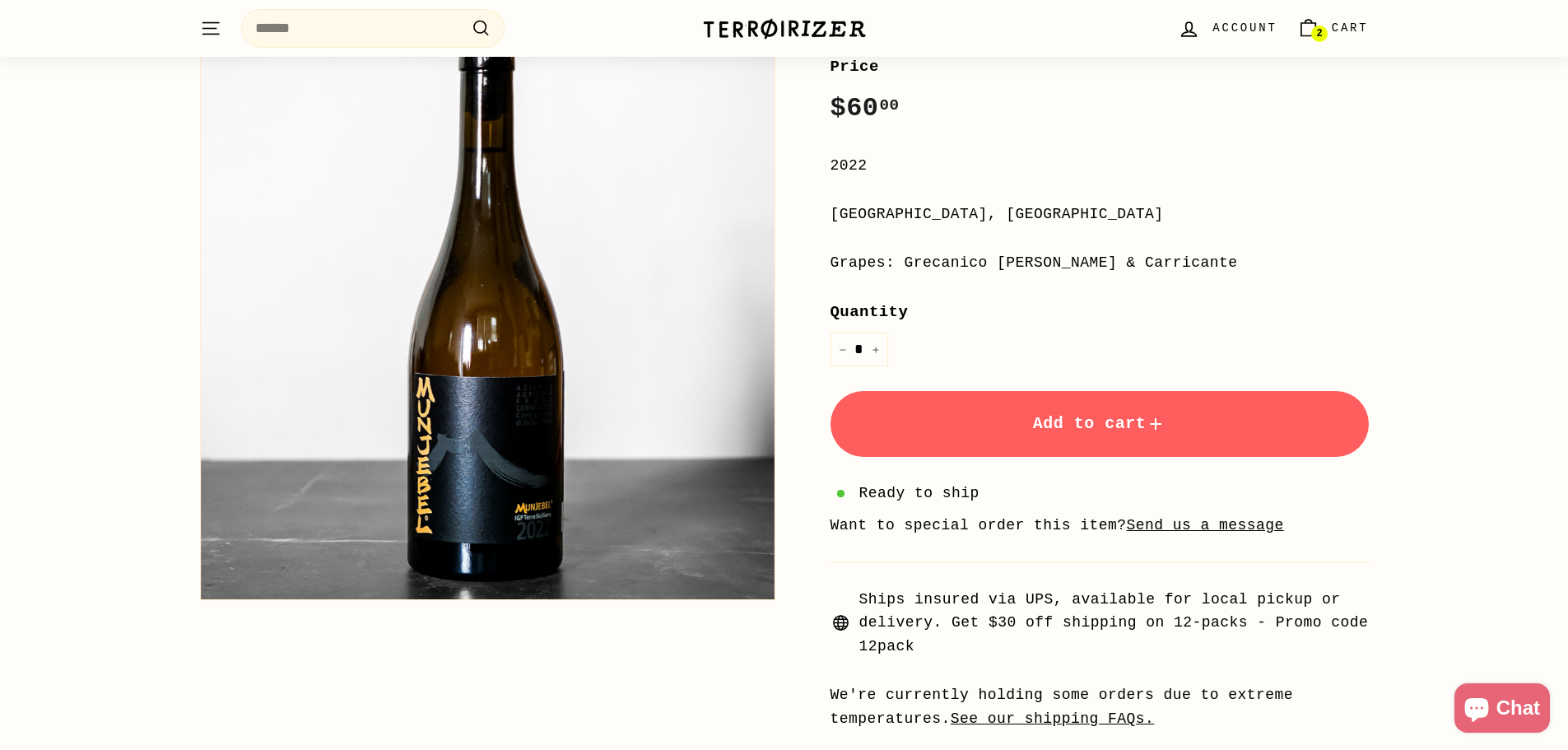 click on "Add to cart" at bounding box center (1100, 424) 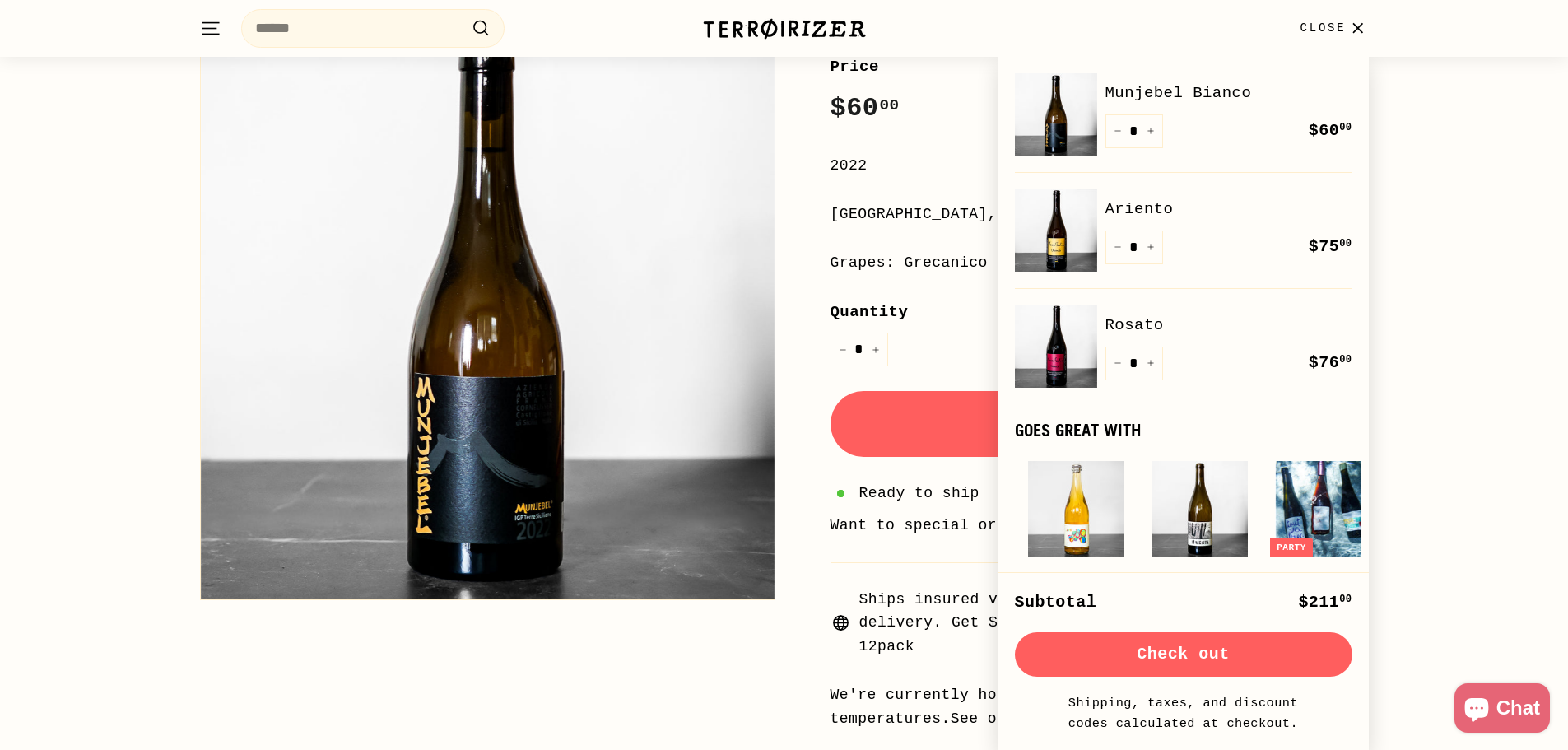 click on "Check out" at bounding box center [1184, 655] 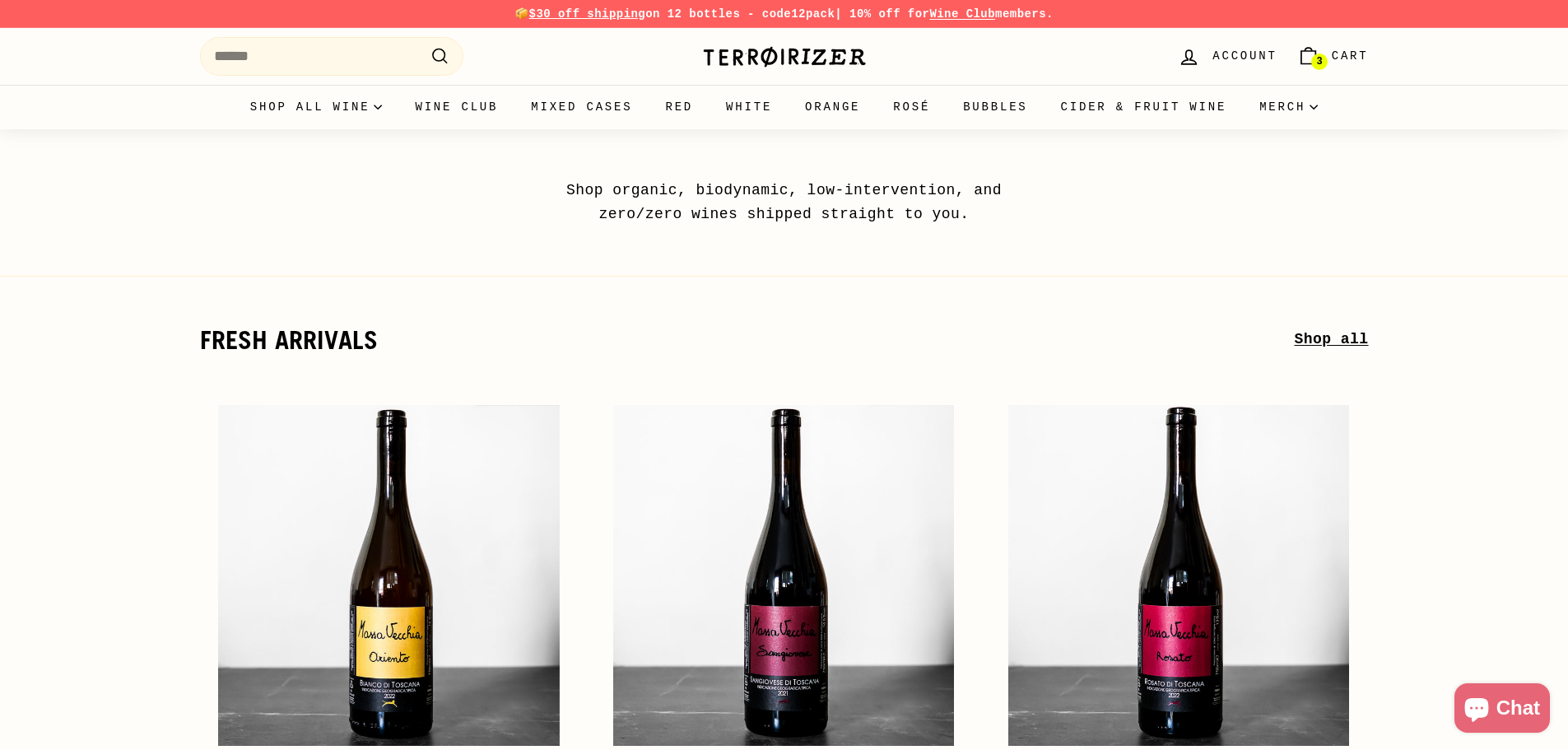 scroll, scrollTop: 0, scrollLeft: 0, axis: both 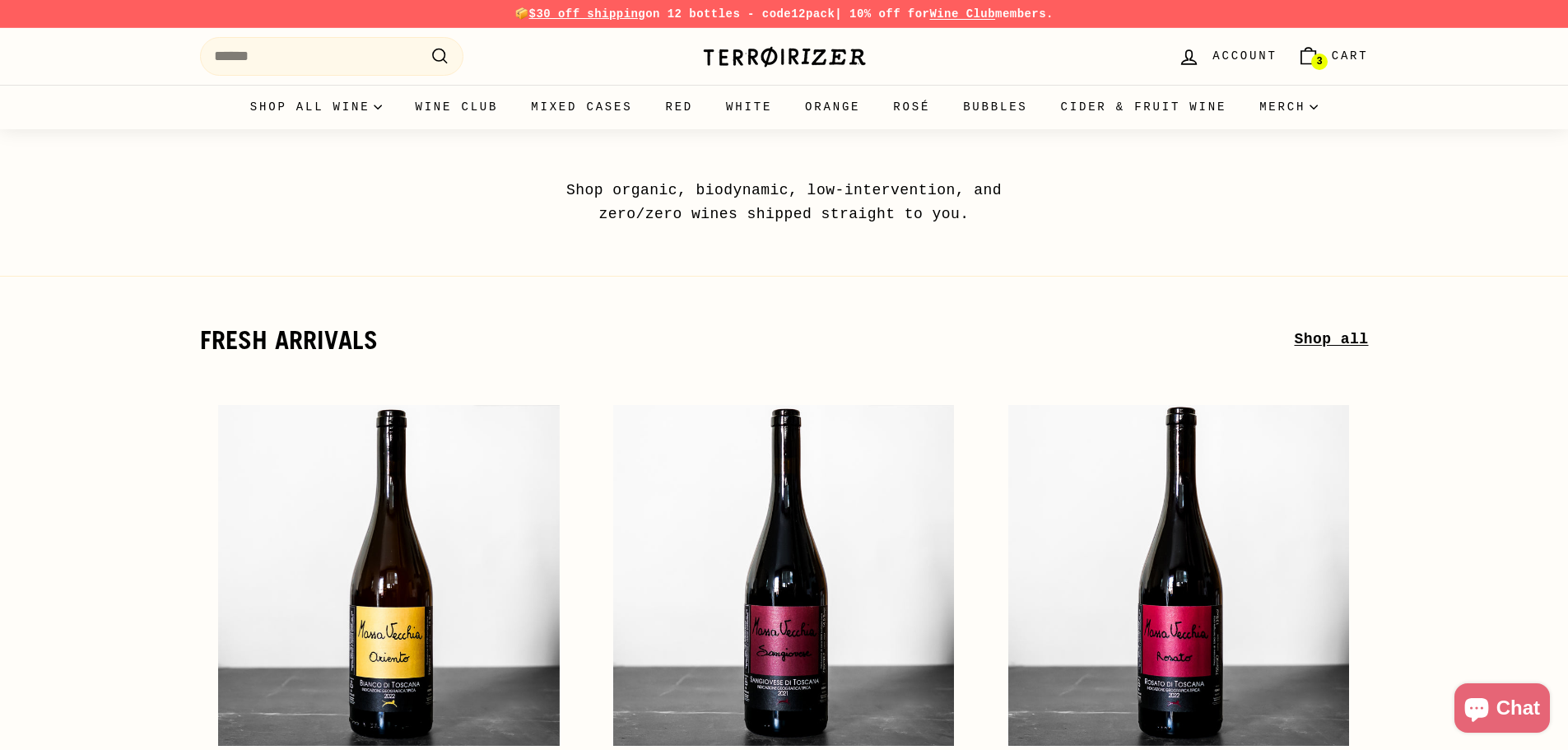 click on "Account" at bounding box center [1227, 56] 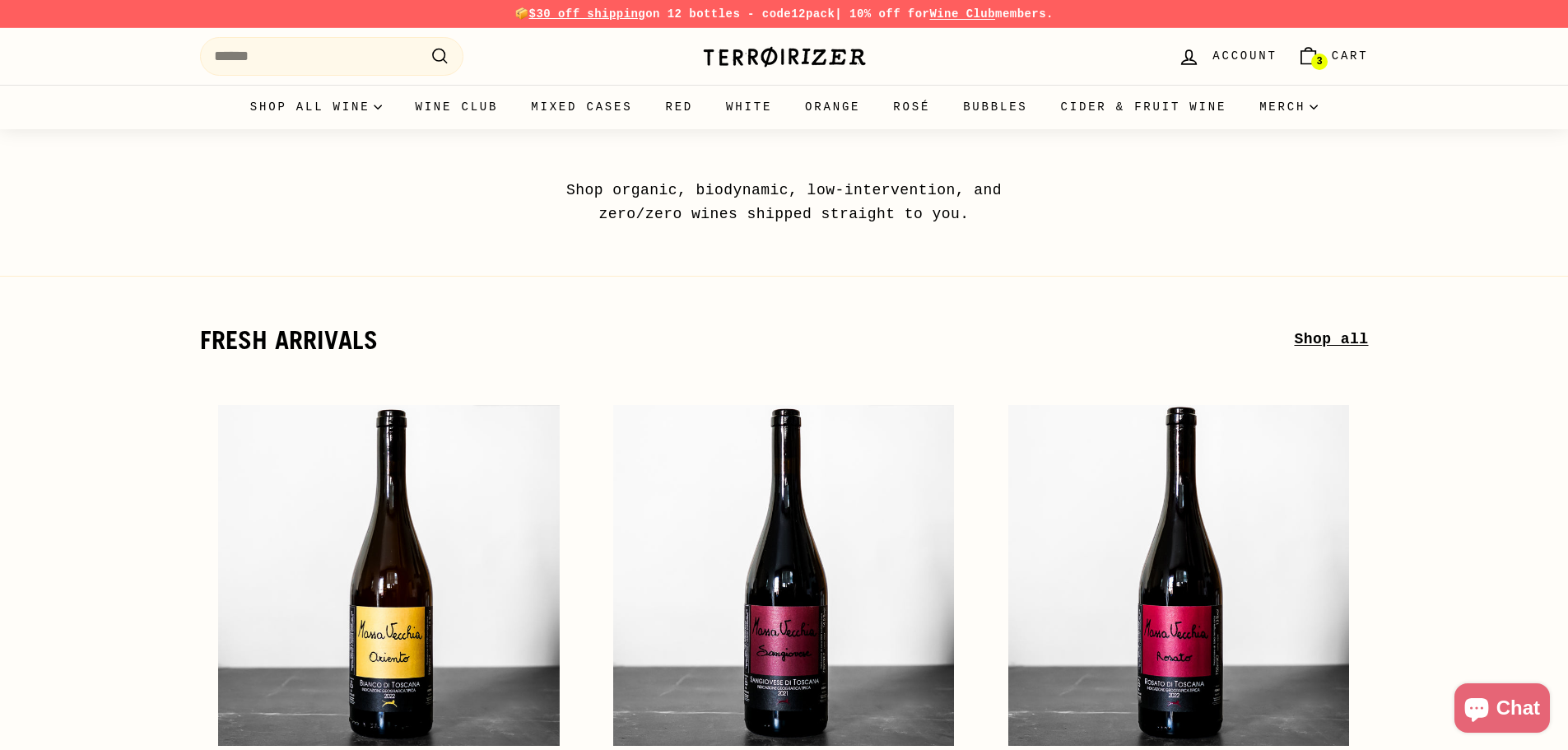 scroll, scrollTop: 0, scrollLeft: 0, axis: both 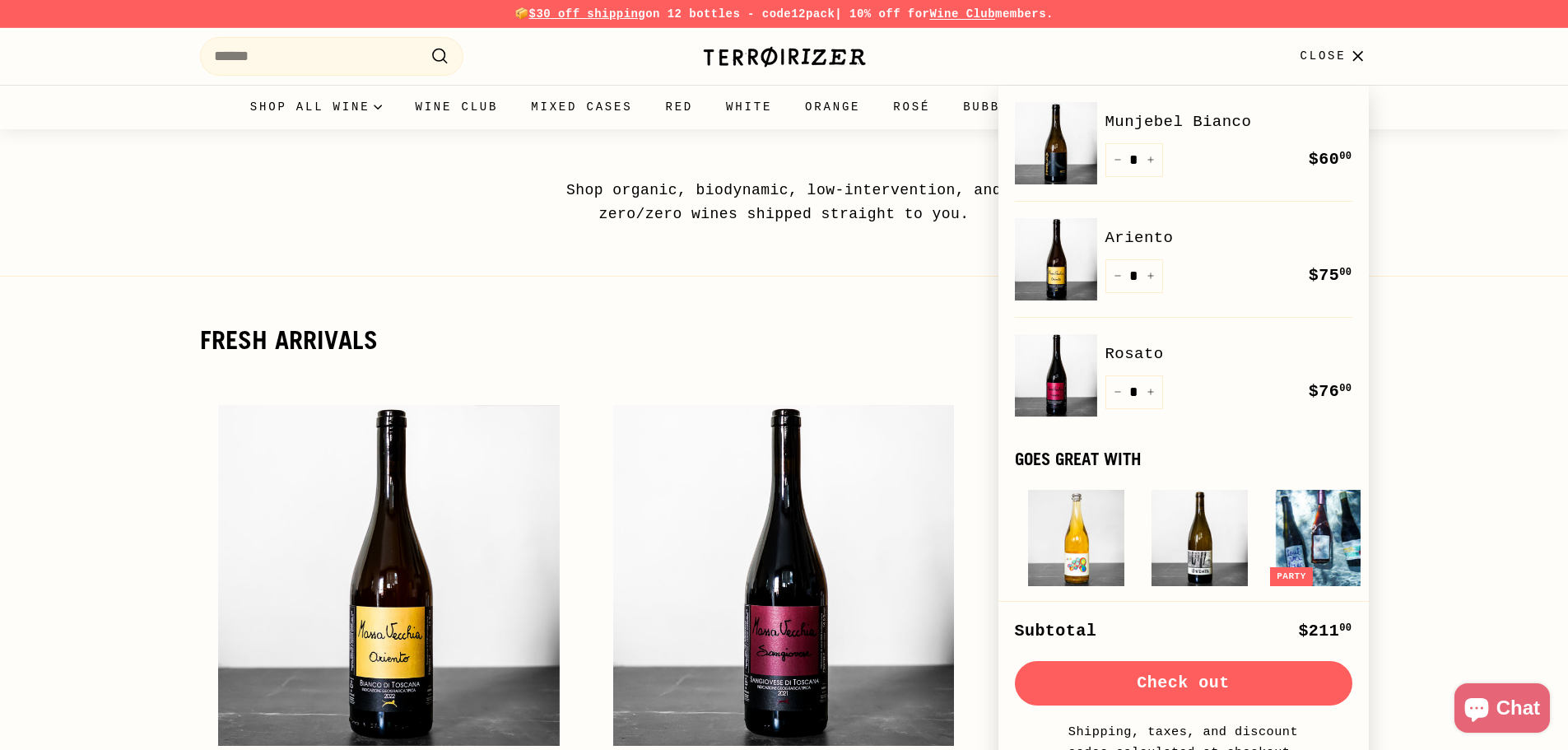 click on "Check out" at bounding box center (1184, 683) 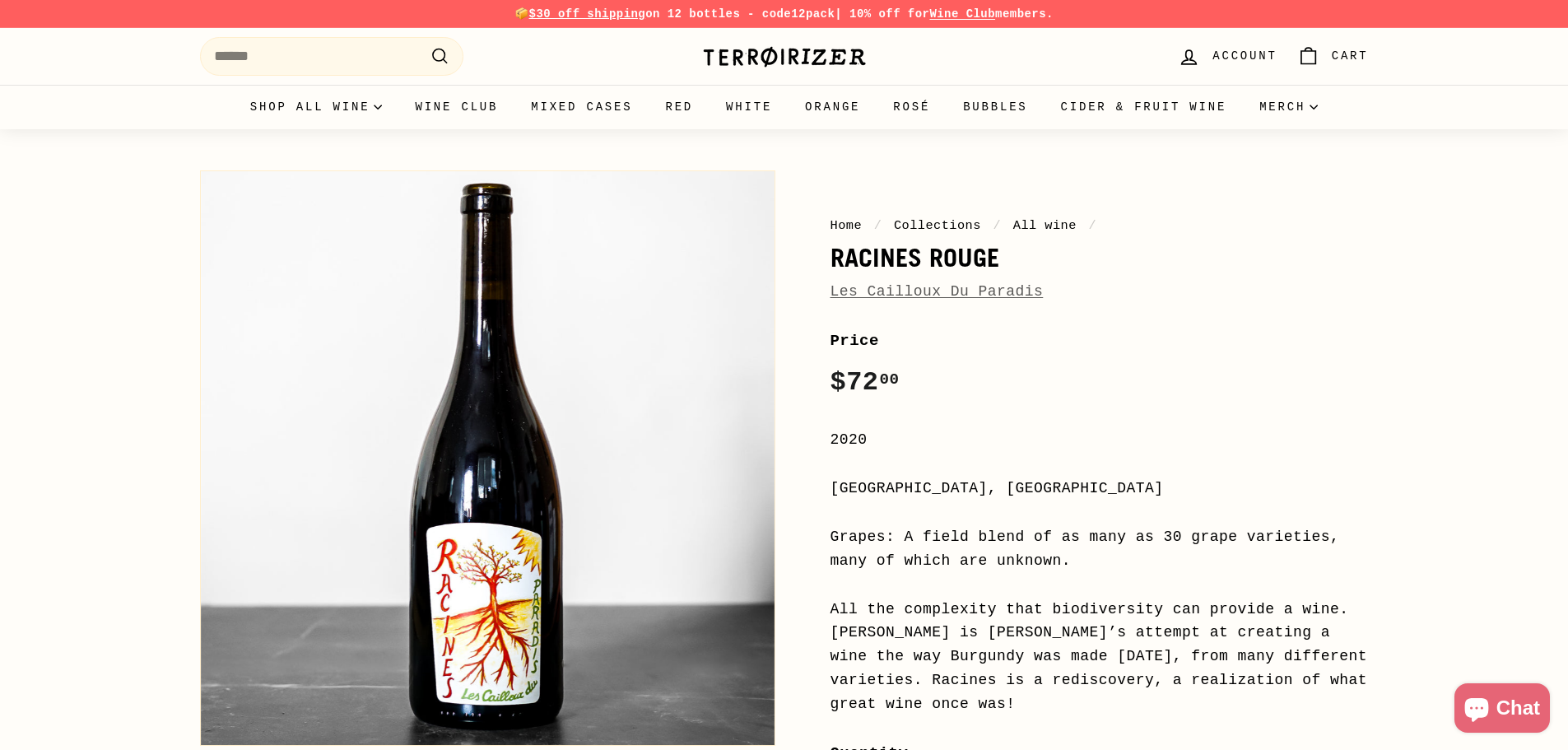 scroll, scrollTop: 0, scrollLeft: 0, axis: both 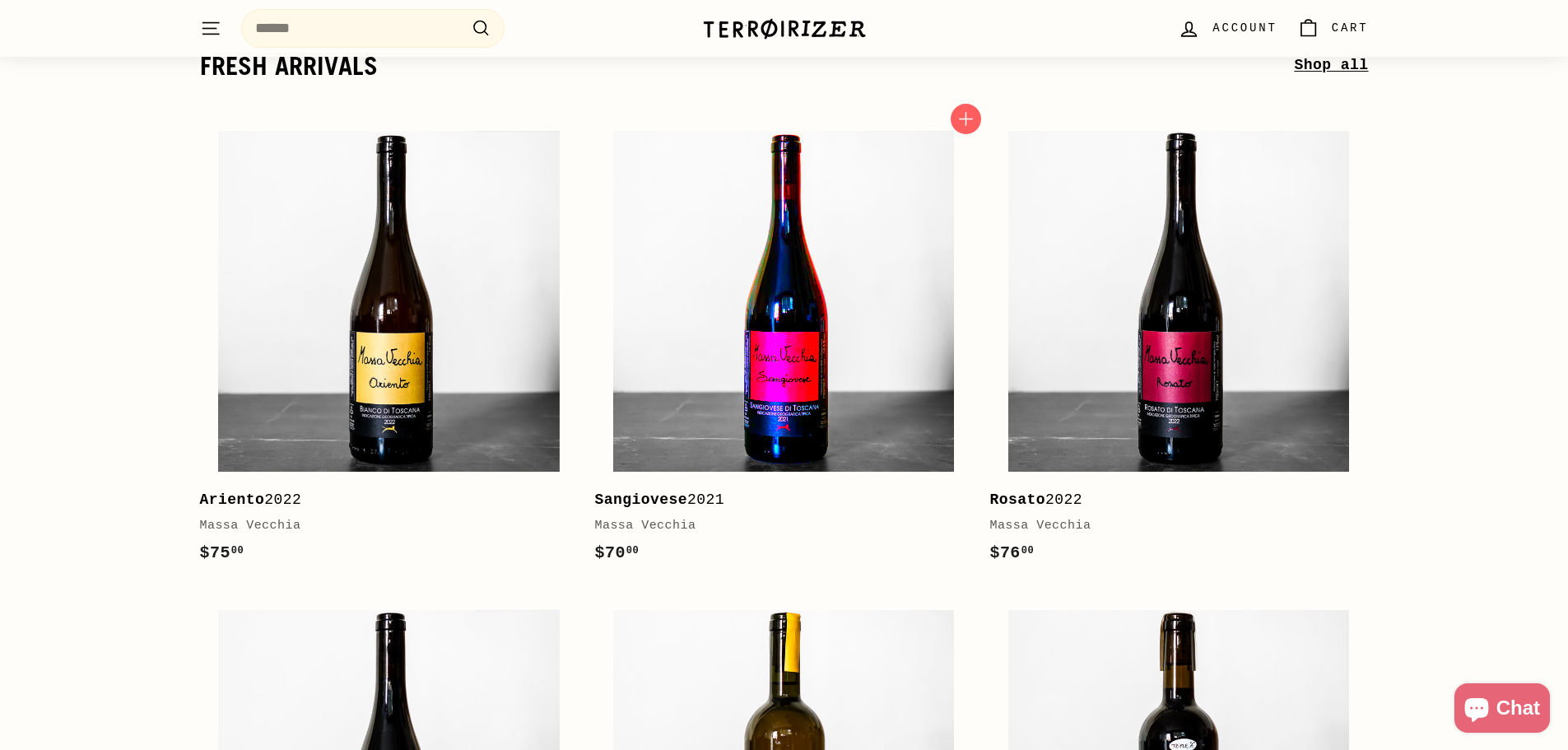 click at bounding box center (784, 301) 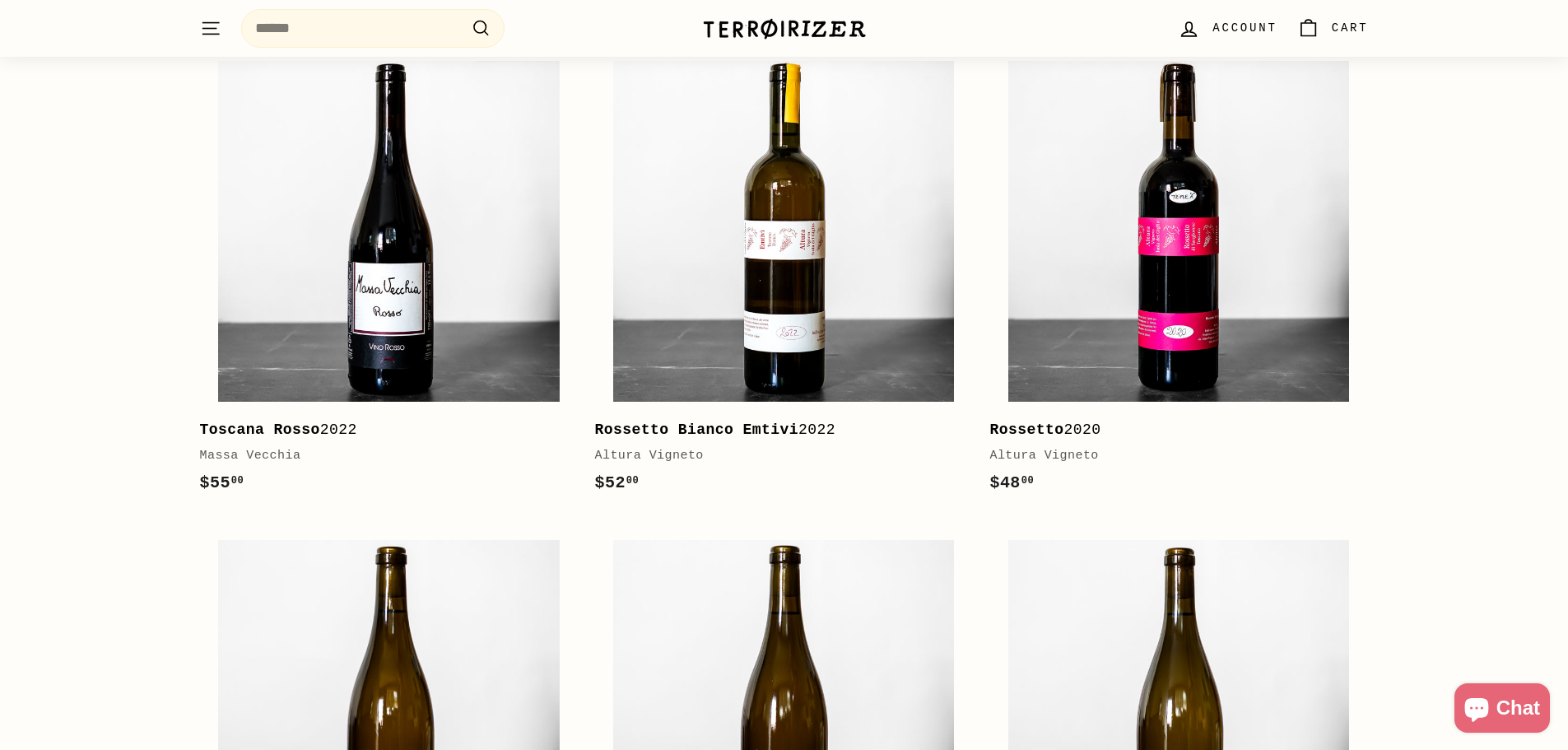 scroll, scrollTop: 0, scrollLeft: 0, axis: both 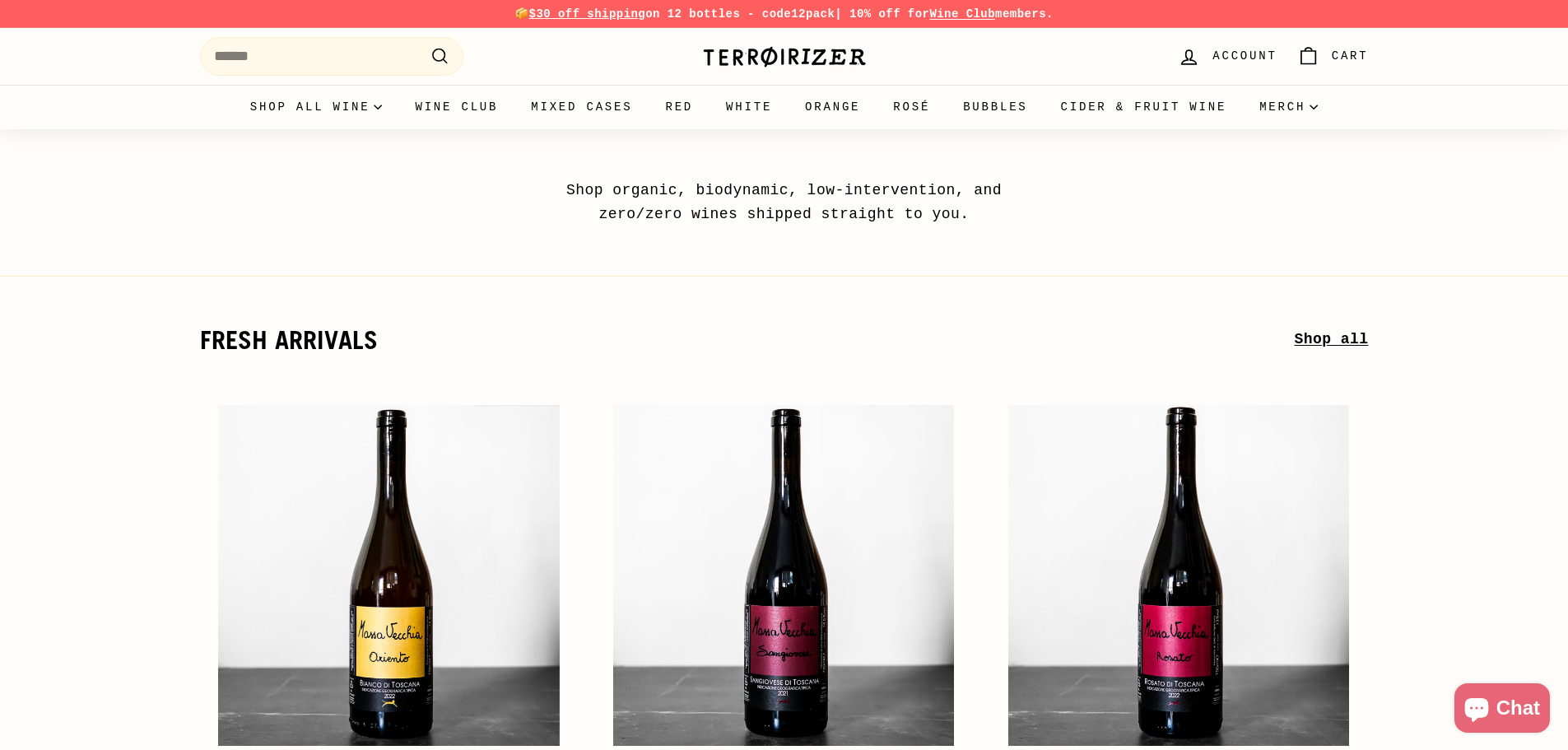 click on "Shop all" at bounding box center [1331, 339] 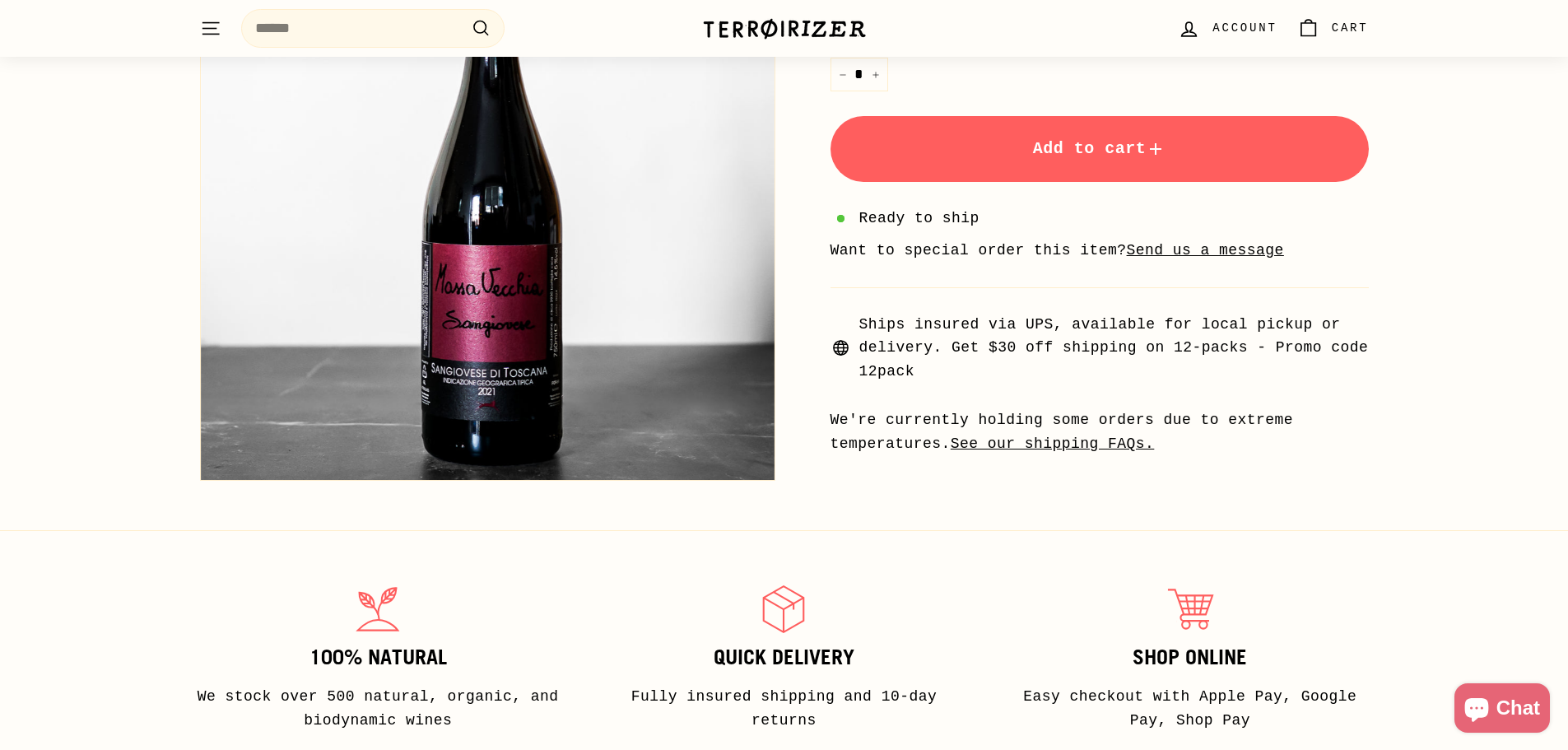 scroll, scrollTop: 0, scrollLeft: 0, axis: both 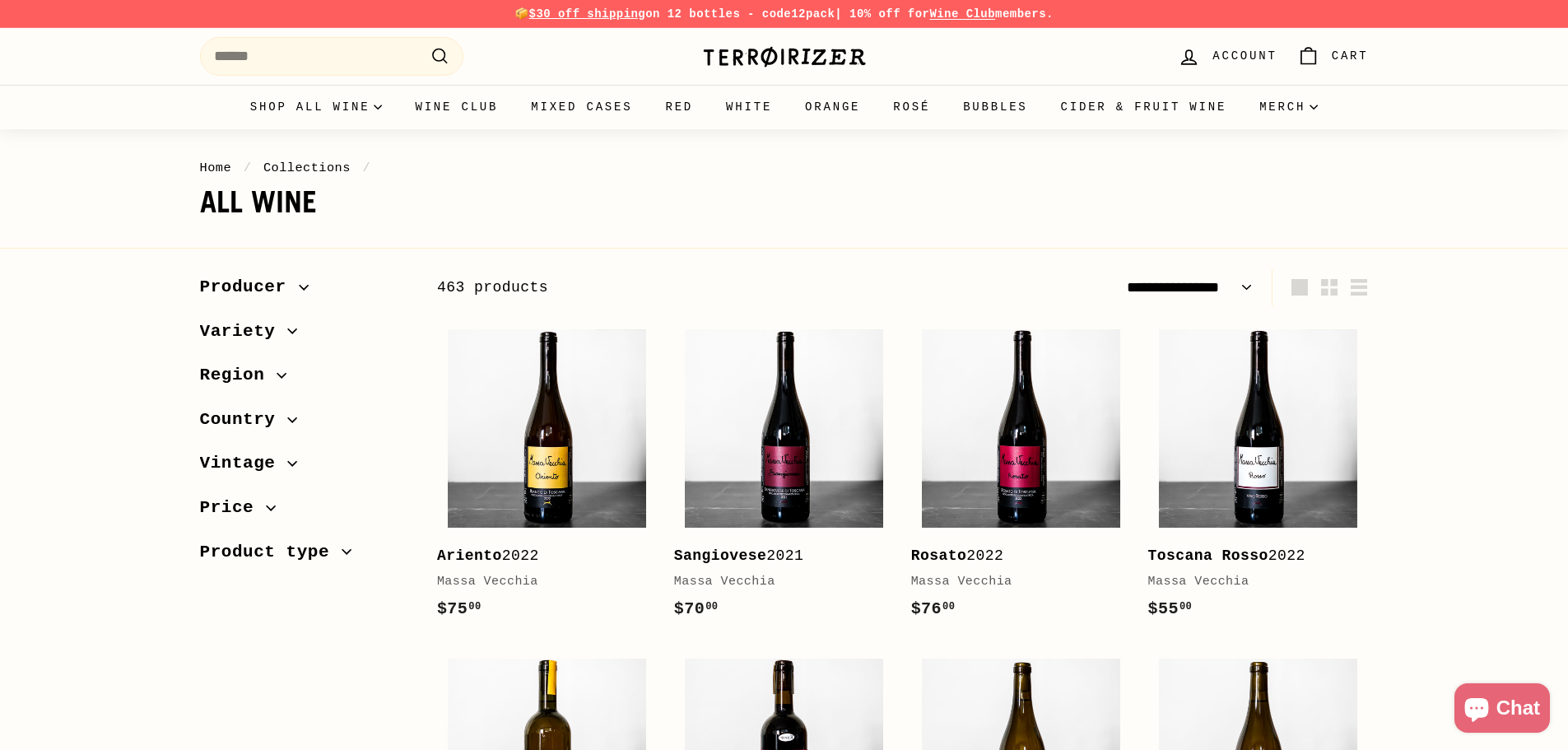 select on "**********" 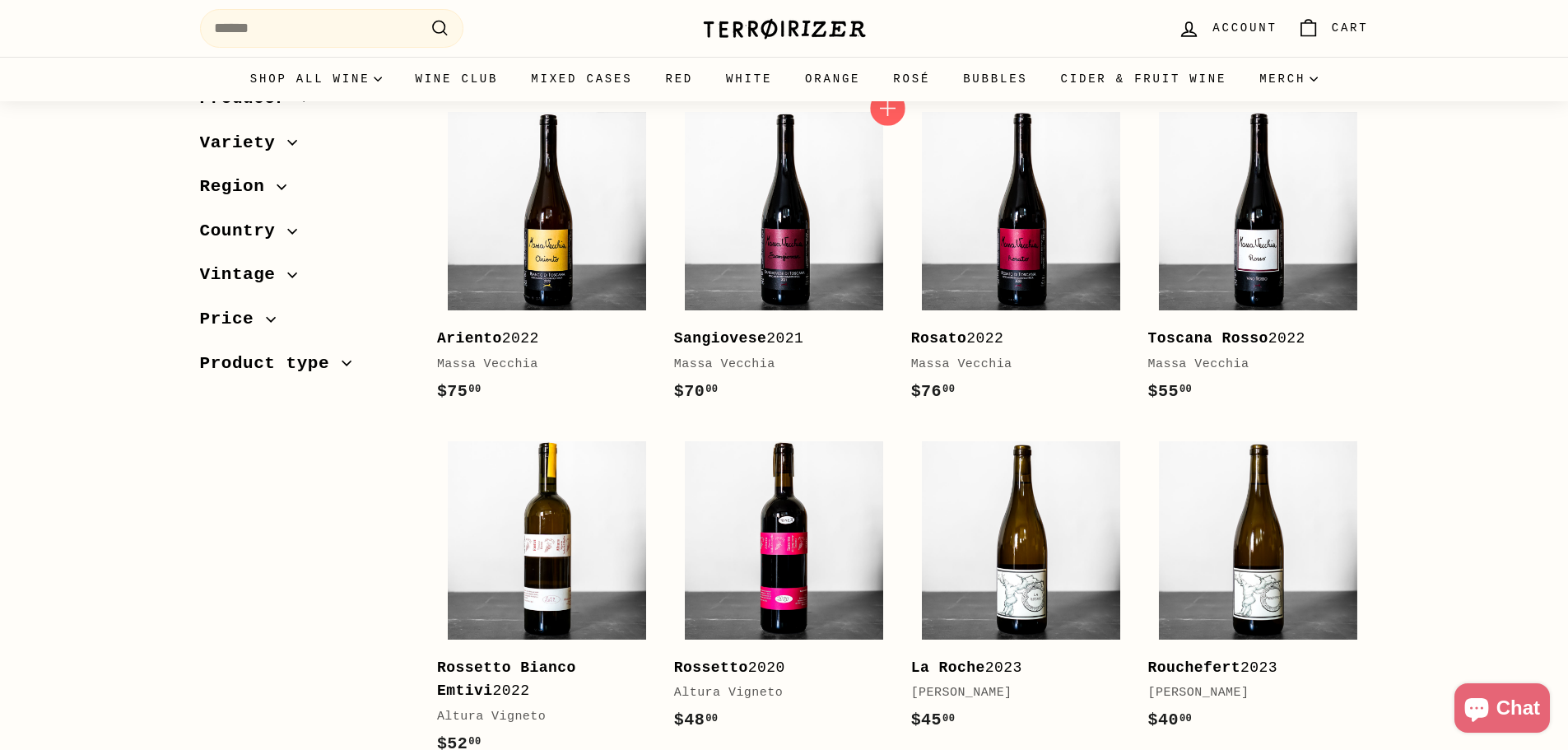 scroll, scrollTop: 0, scrollLeft: 0, axis: both 